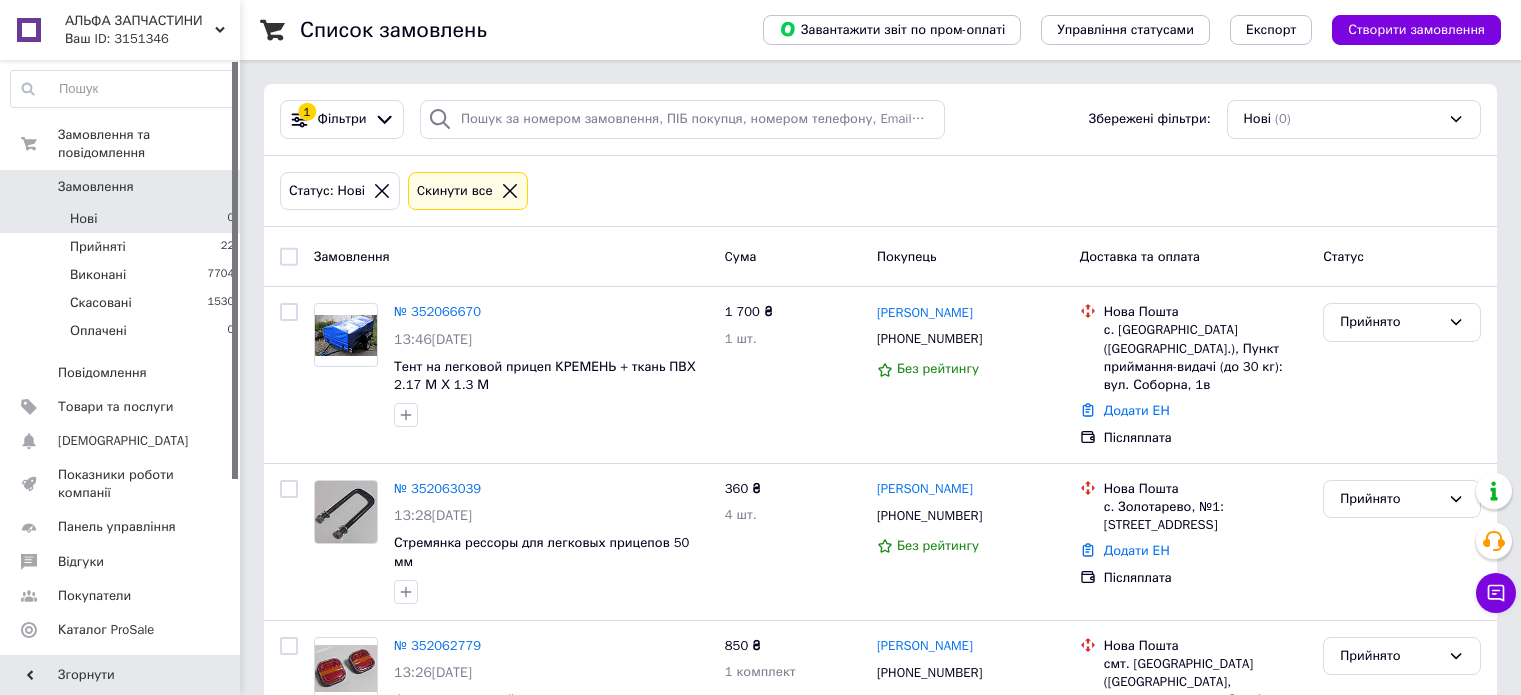 scroll, scrollTop: 0, scrollLeft: 0, axis: both 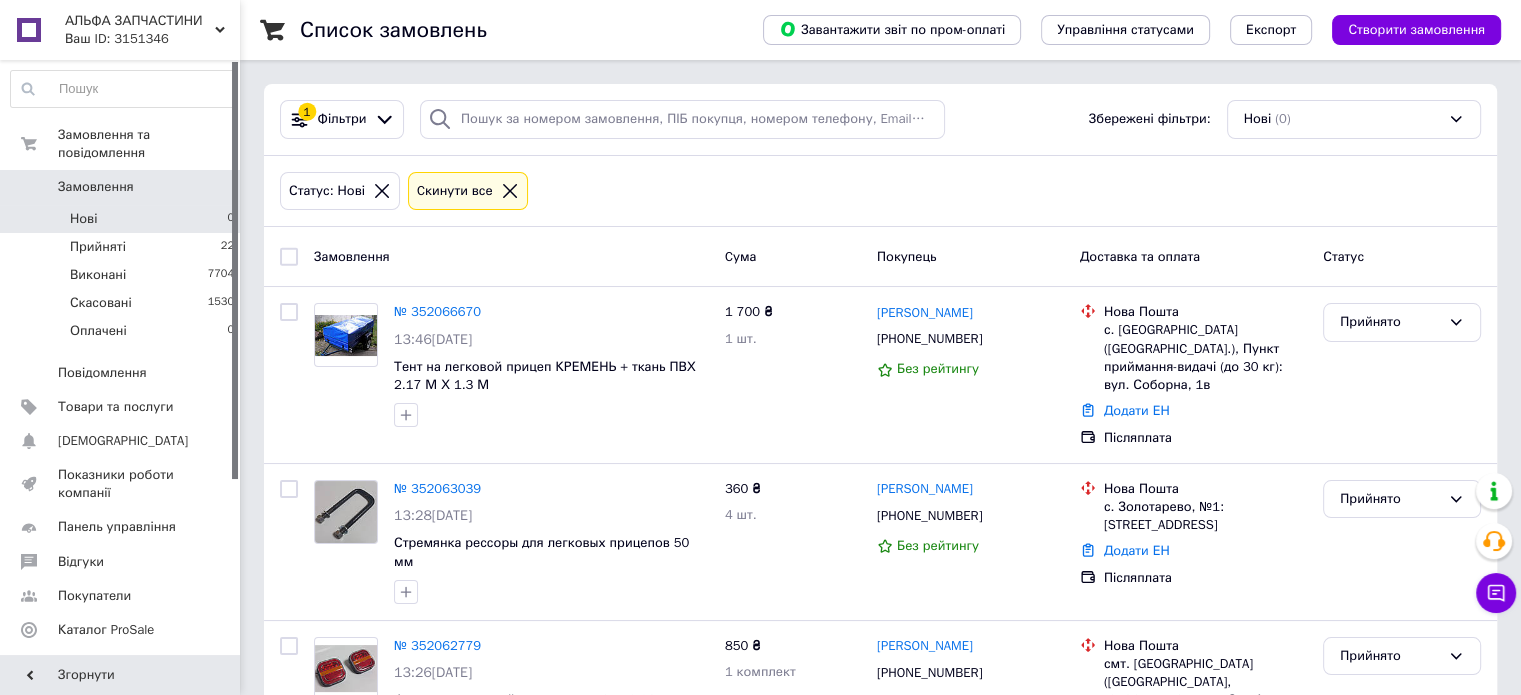 click on "Нові 0" at bounding box center (123, 219) 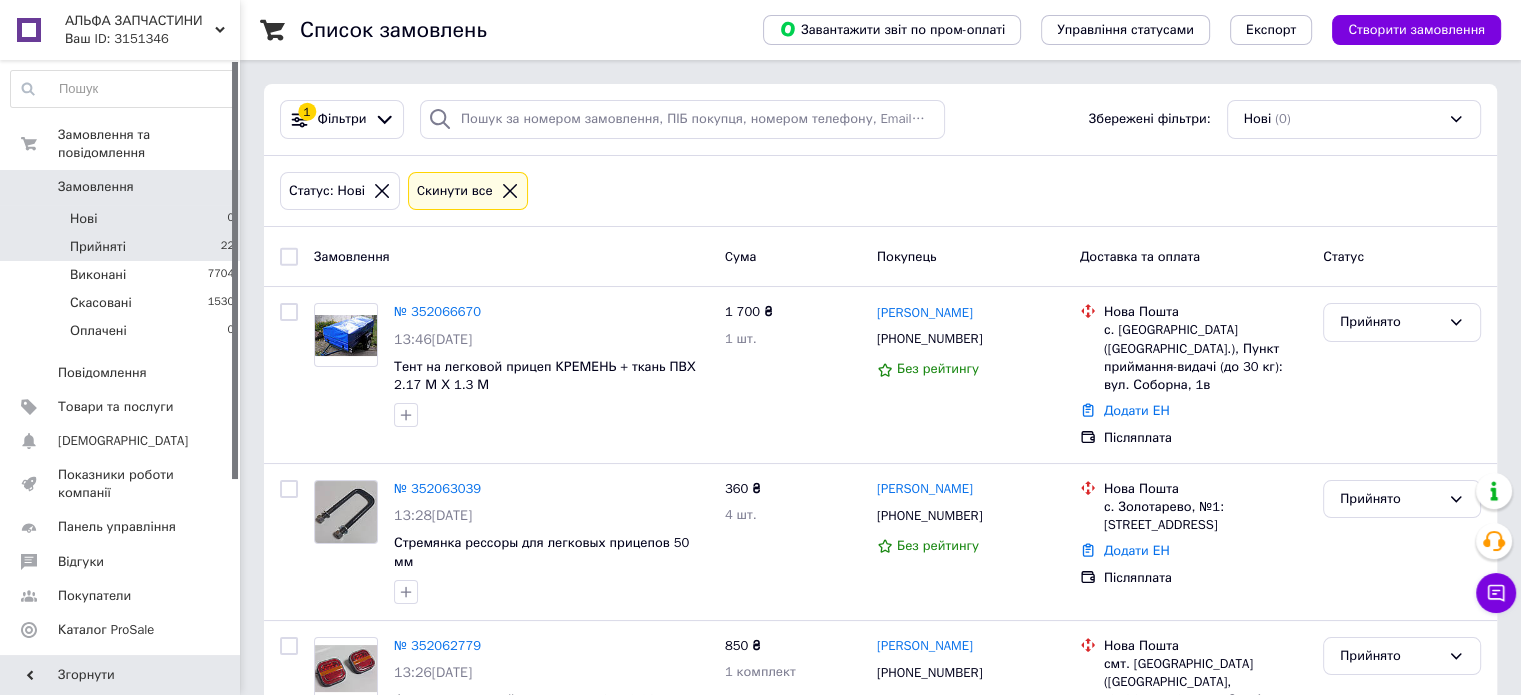 click on "Прийняті 22" at bounding box center [123, 247] 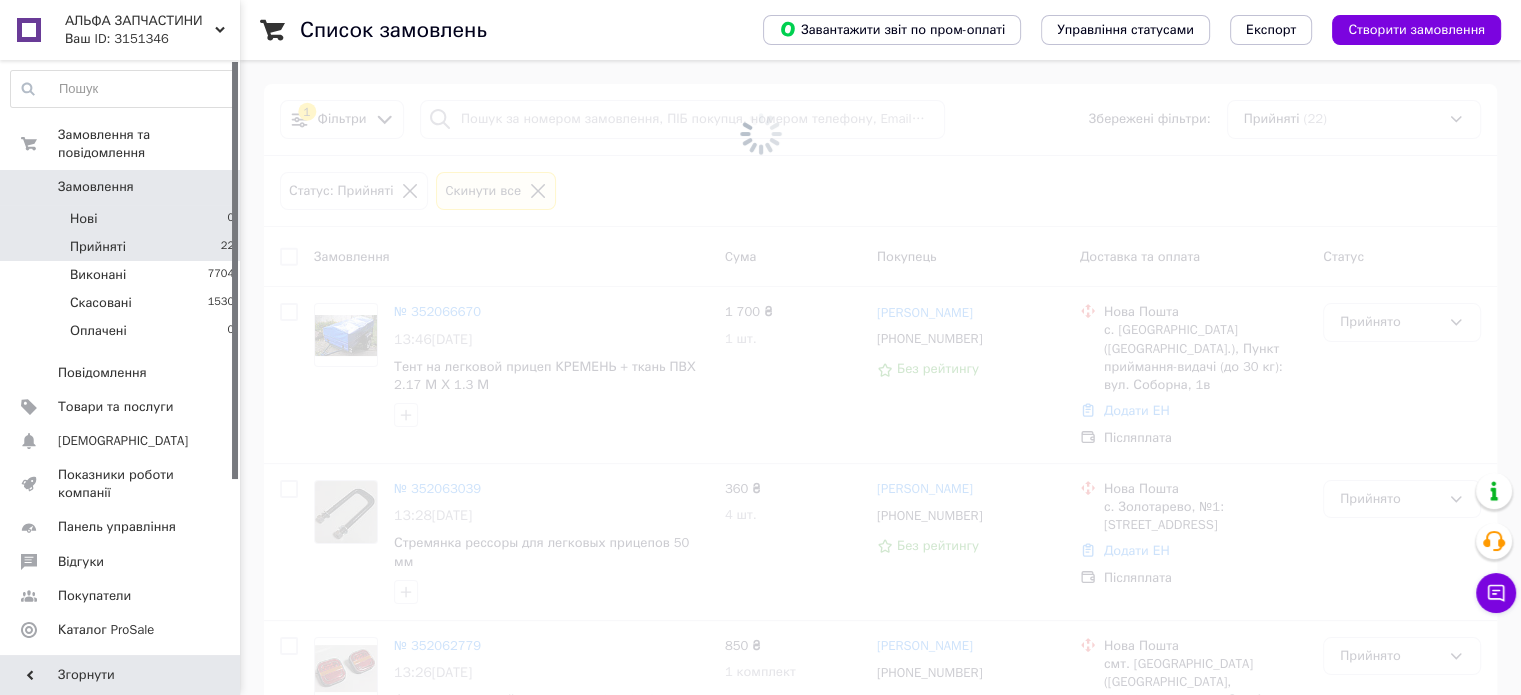 click on "Нові 0" at bounding box center [123, 219] 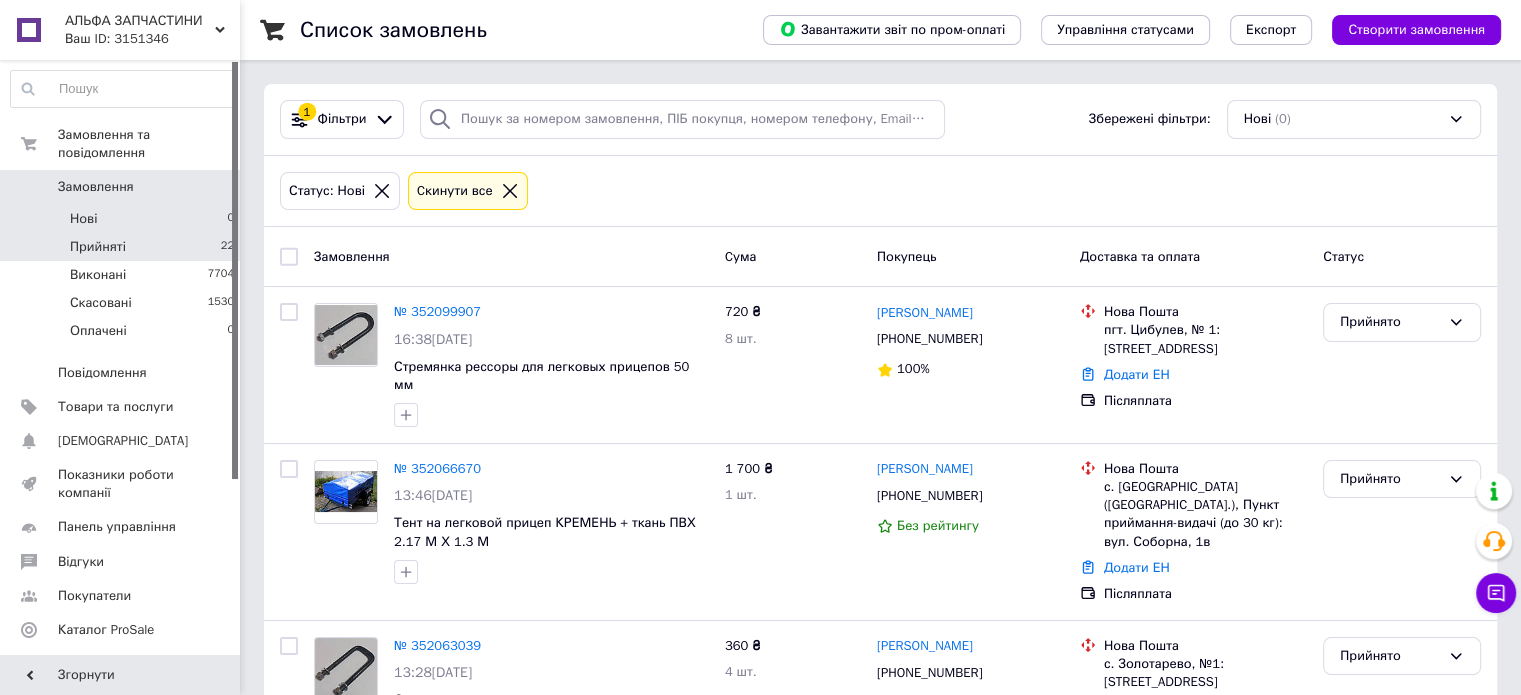 click on "Прийняті 22" at bounding box center (123, 247) 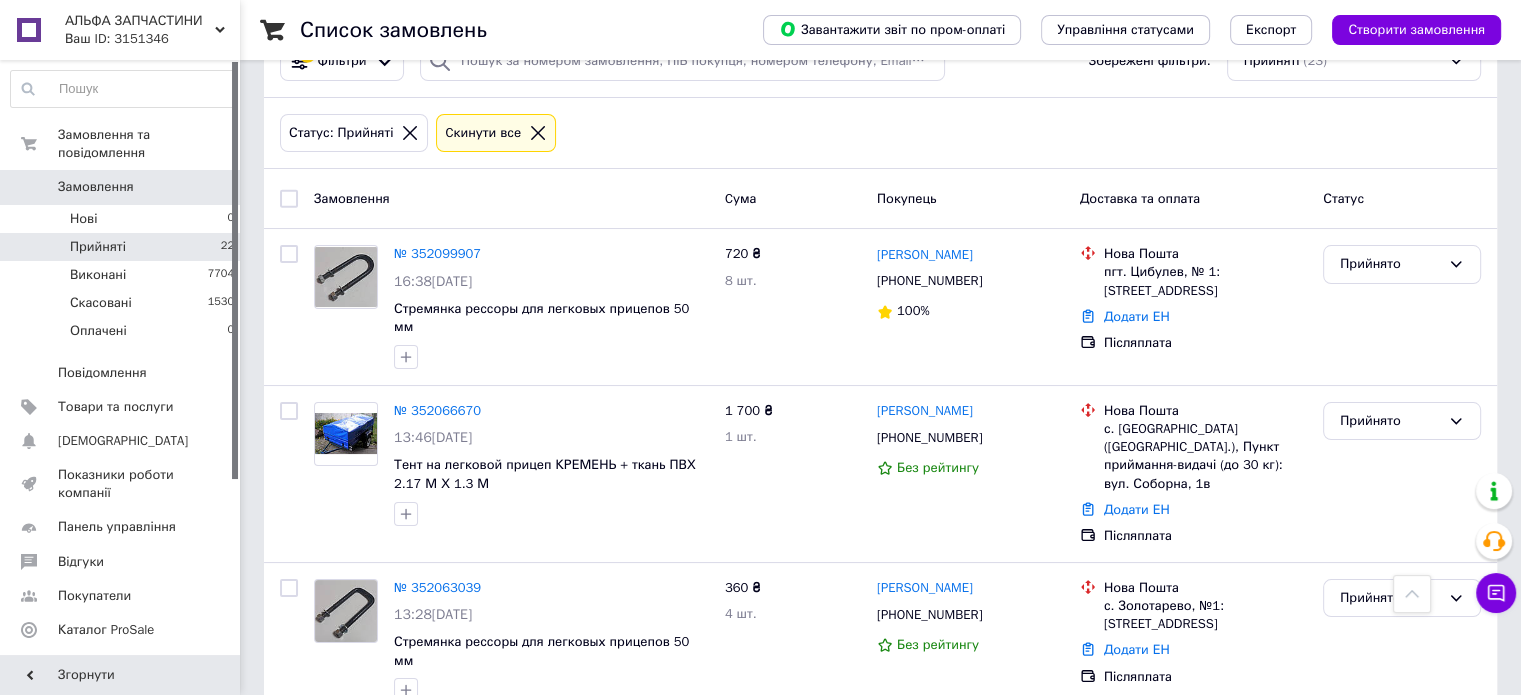 scroll, scrollTop: 0, scrollLeft: 0, axis: both 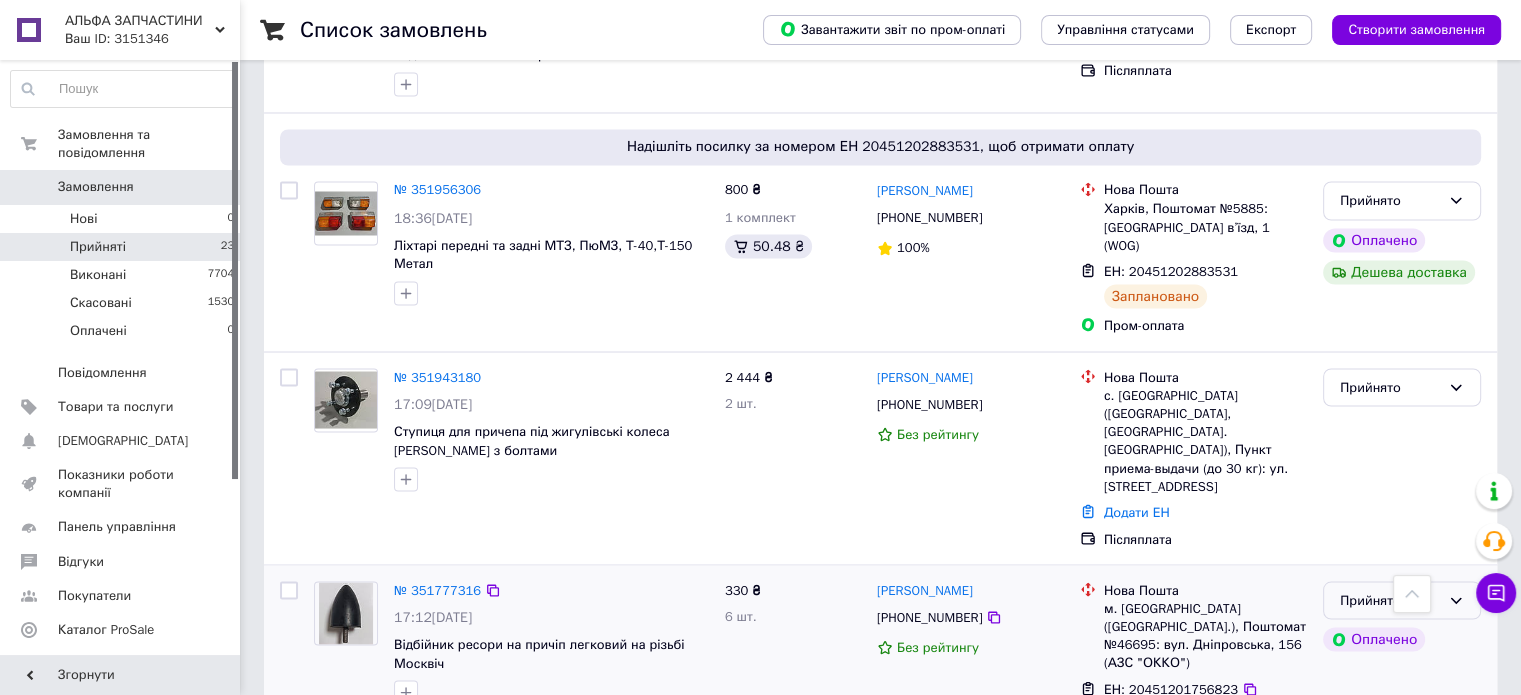click on "Прийнято" at bounding box center (1390, 600) 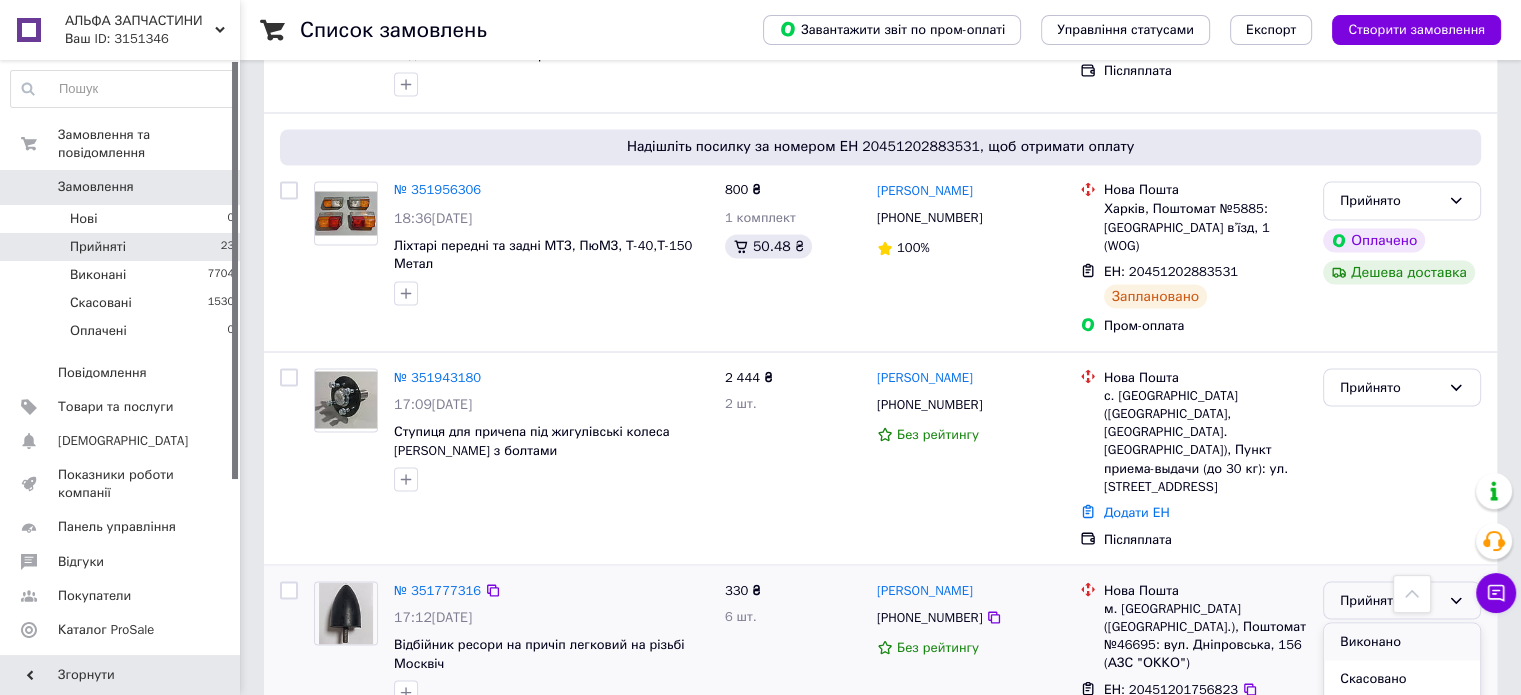 click on "Виконано" at bounding box center [1402, 641] 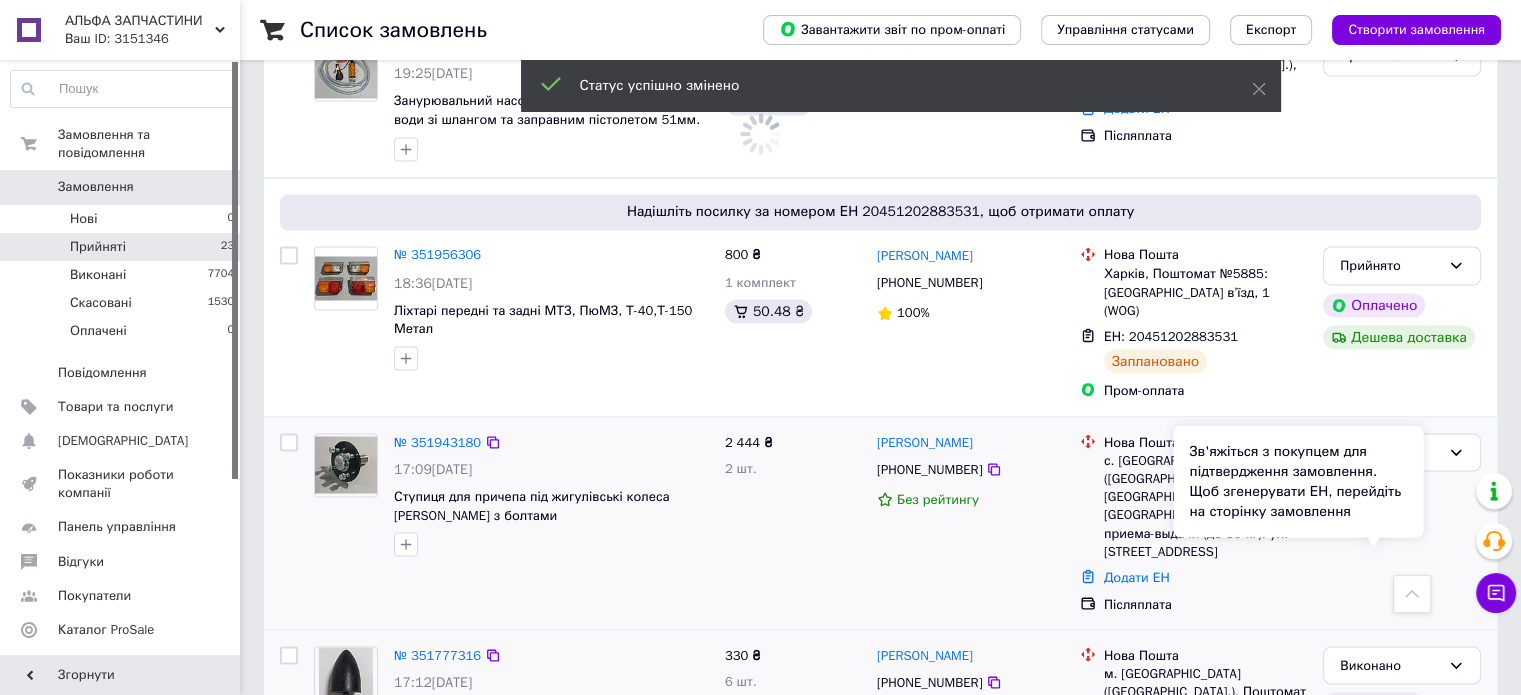 scroll, scrollTop: 3503, scrollLeft: 0, axis: vertical 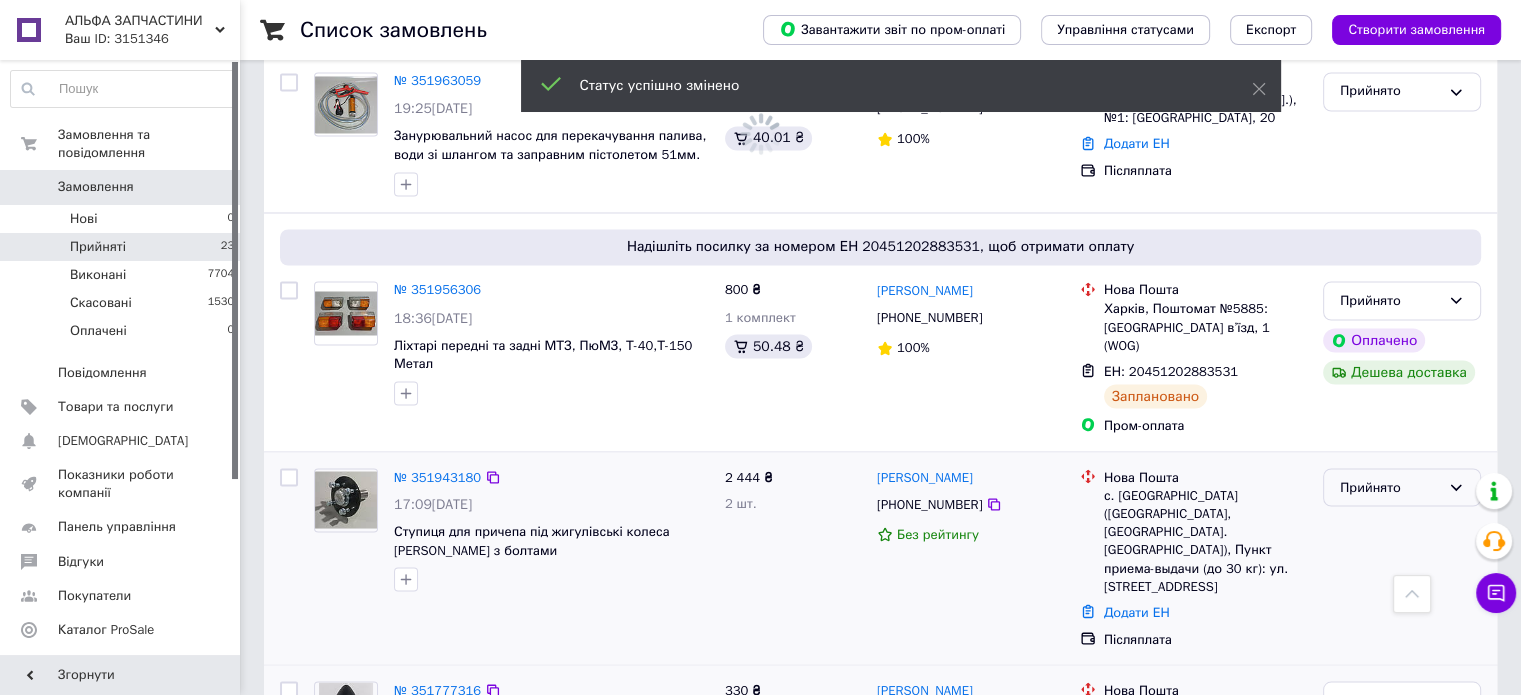 click on "Прийнято" at bounding box center (1390, 487) 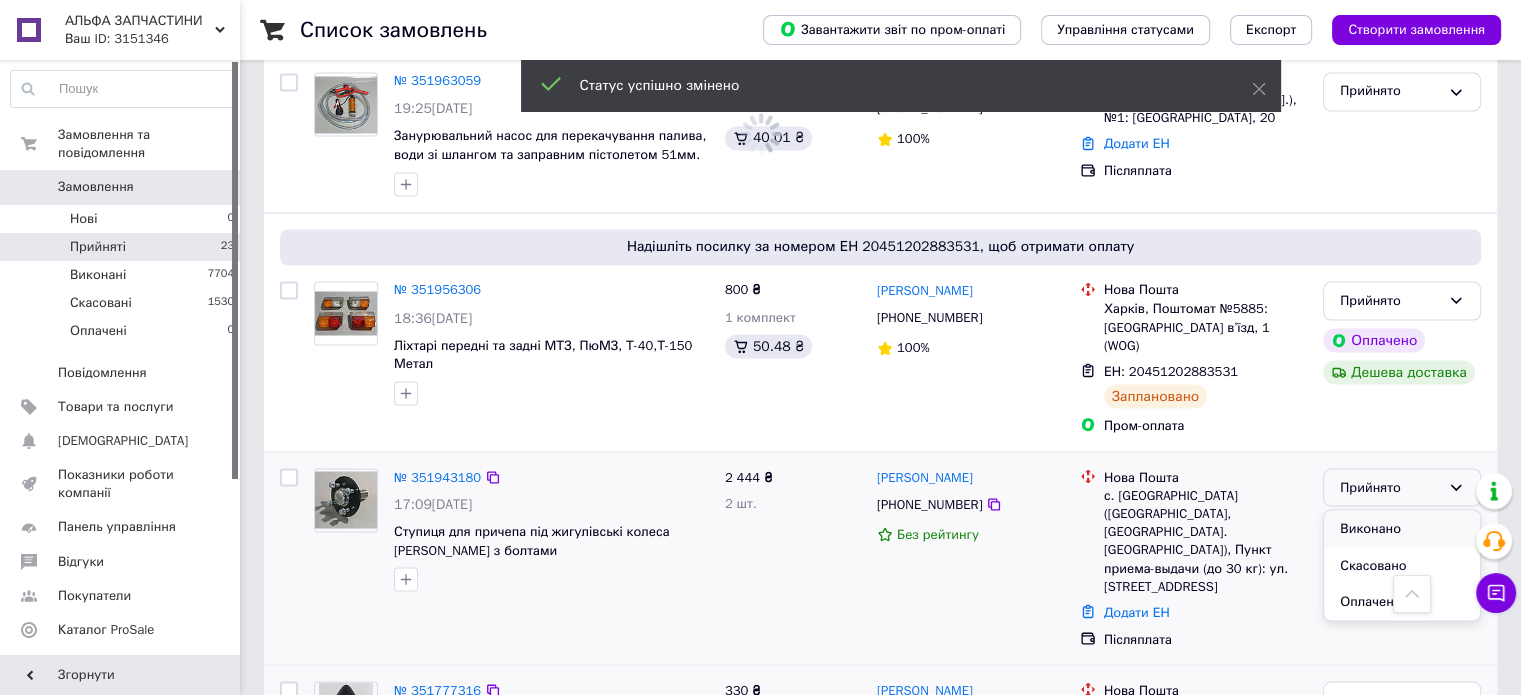 click on "Виконано" at bounding box center (1402, 528) 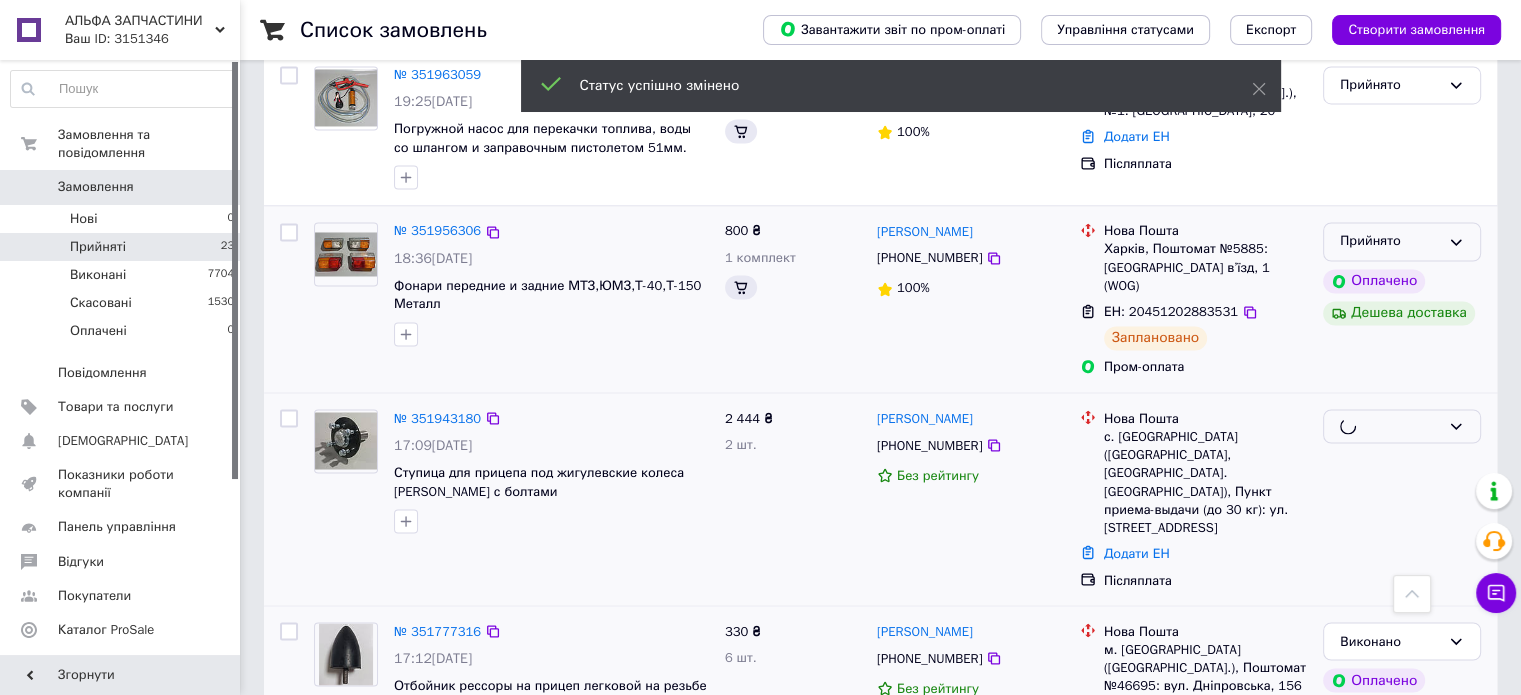 scroll, scrollTop: 3421, scrollLeft: 0, axis: vertical 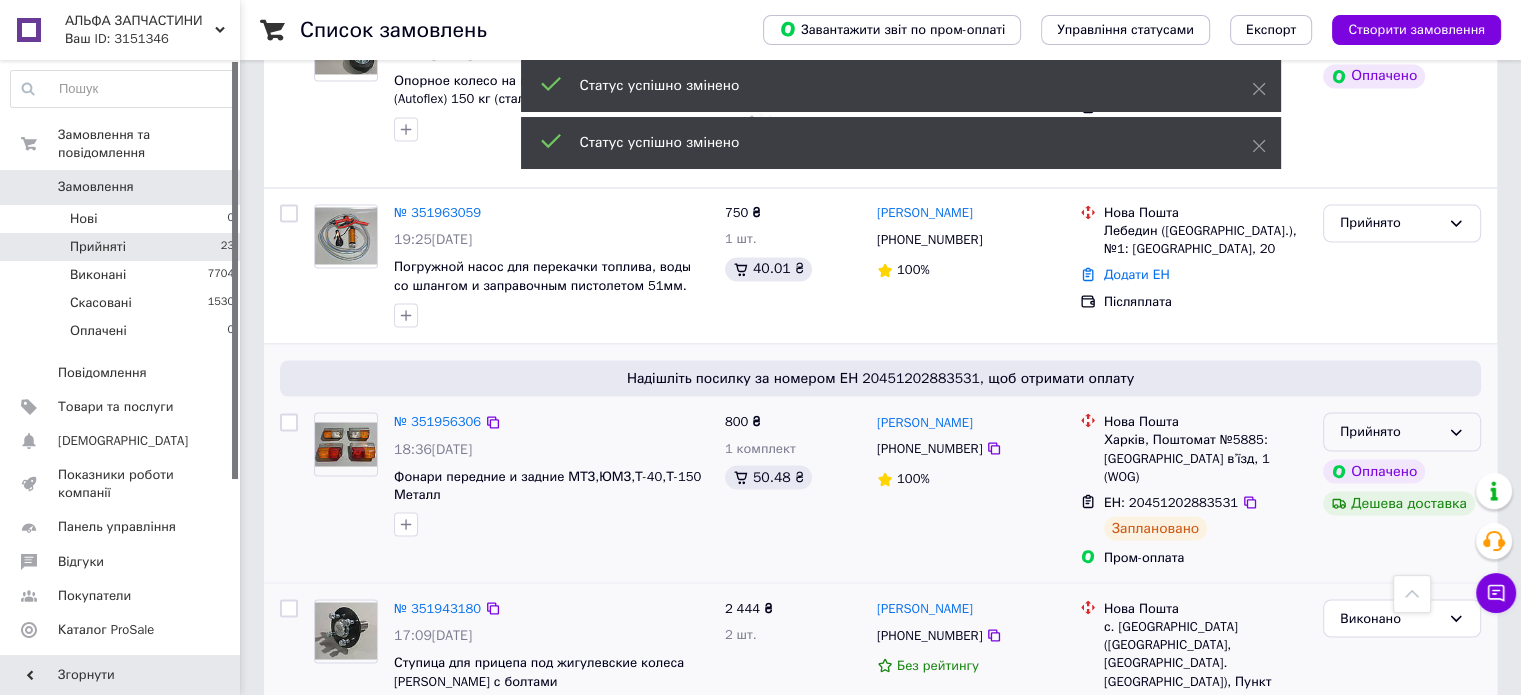 click 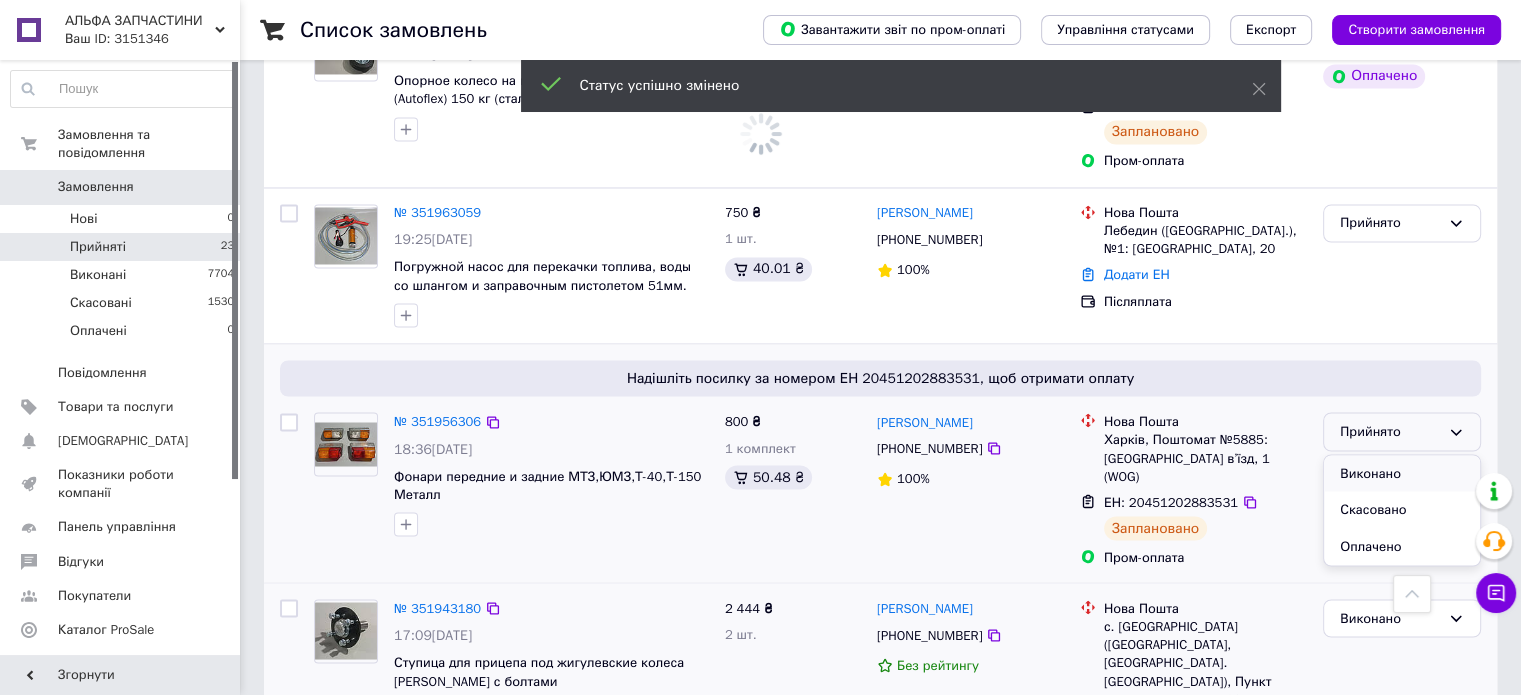 click on "Виконано" at bounding box center (1402, 473) 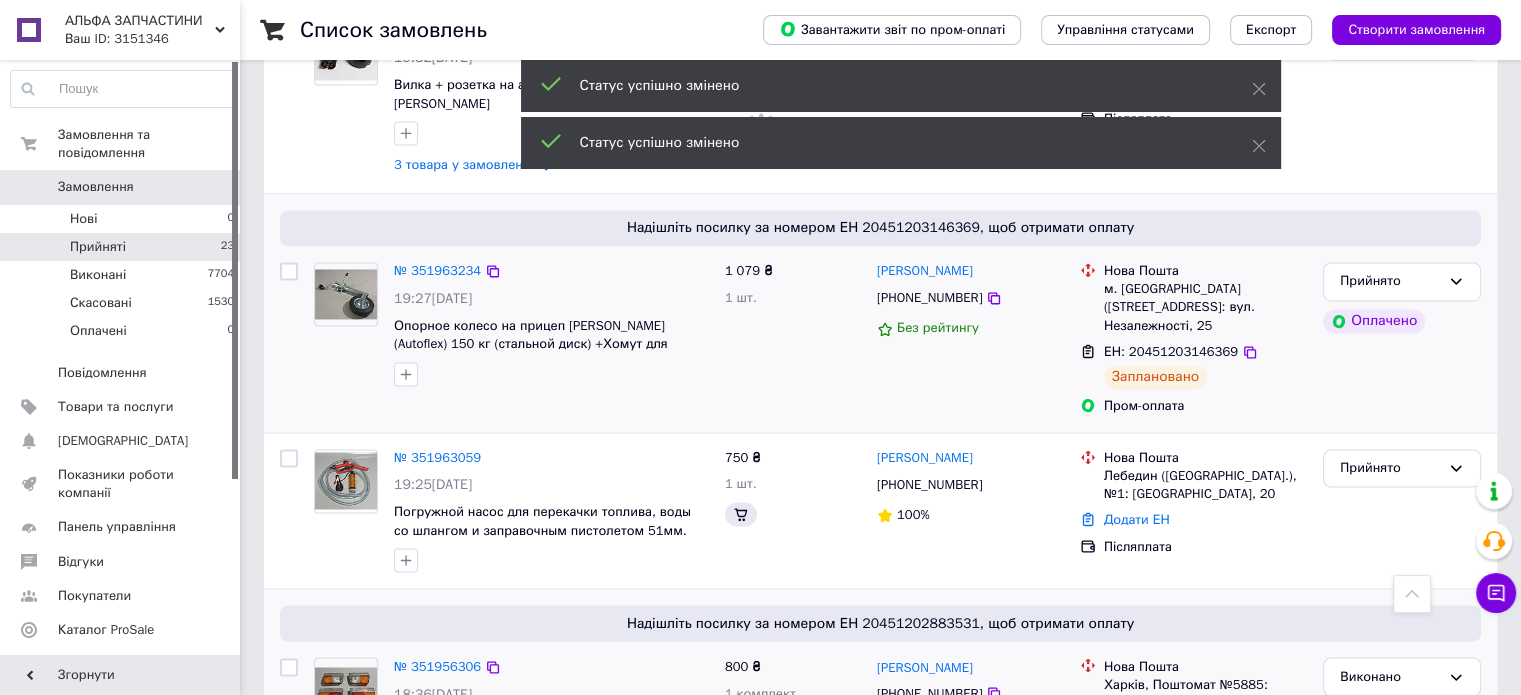 scroll, scrollTop: 3156, scrollLeft: 0, axis: vertical 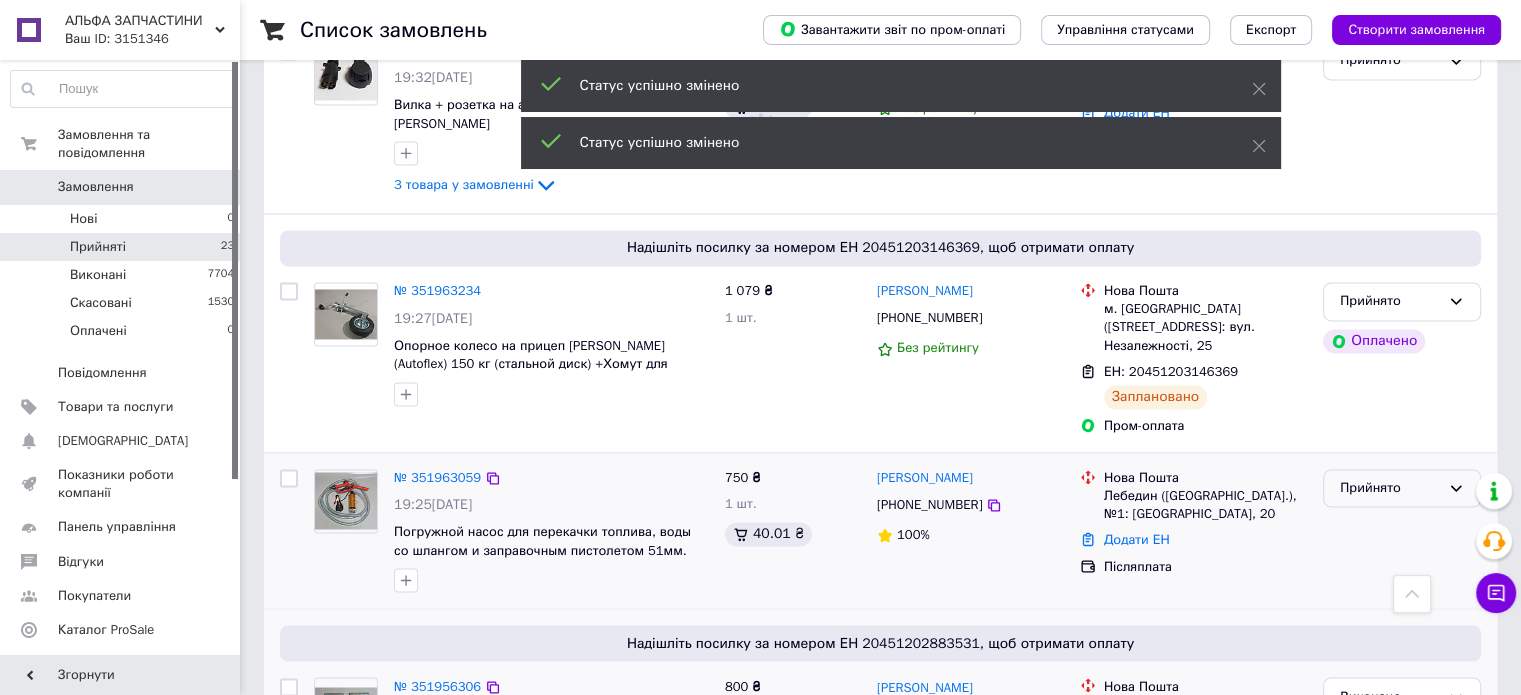 click on "Прийнято" at bounding box center (1390, 488) 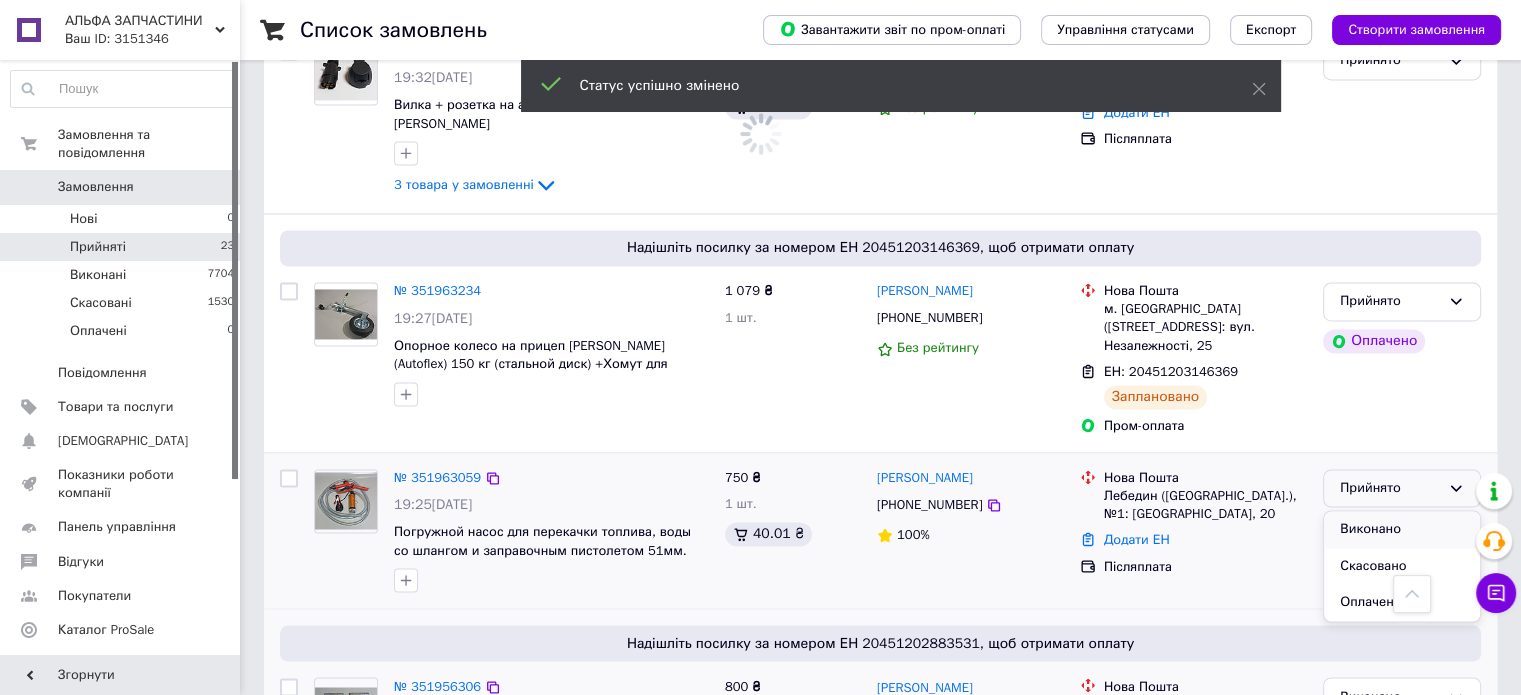 click on "Виконано" at bounding box center [1402, 529] 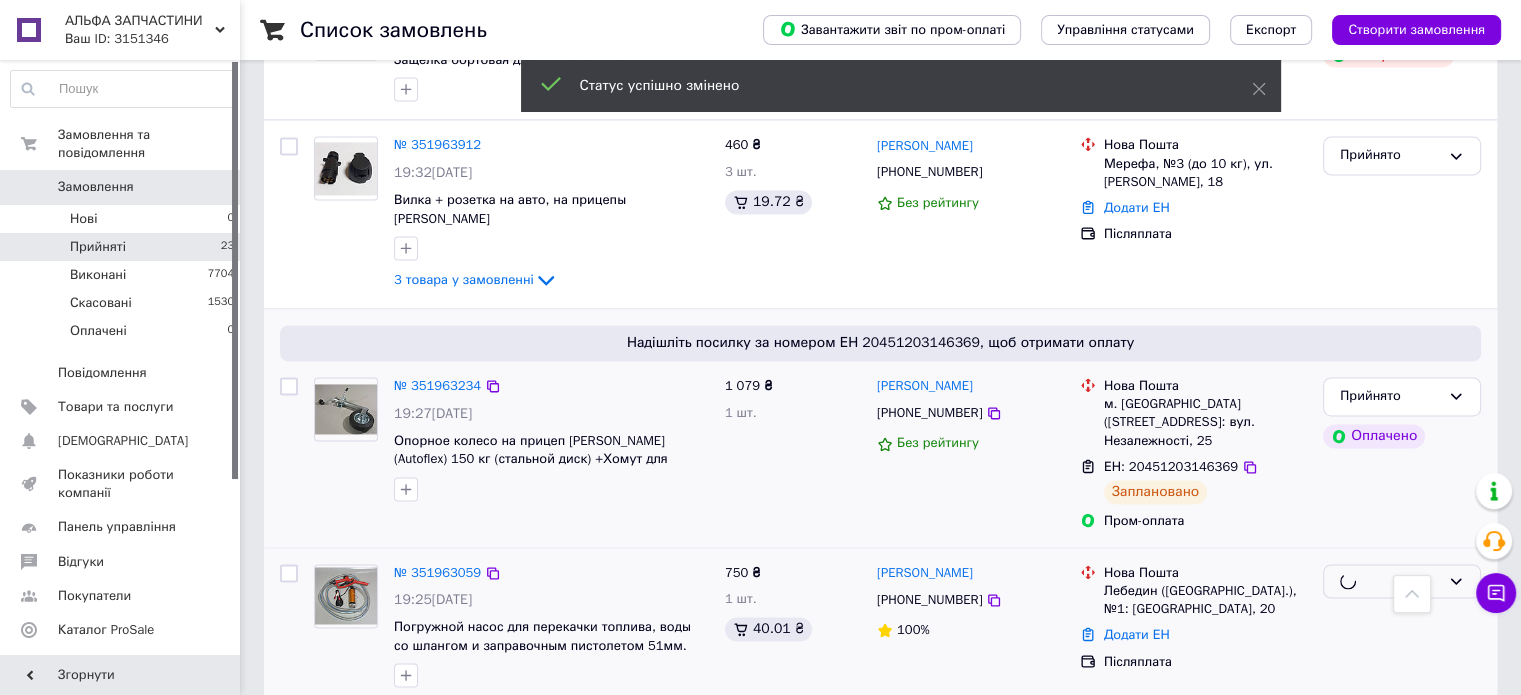 scroll, scrollTop: 3056, scrollLeft: 0, axis: vertical 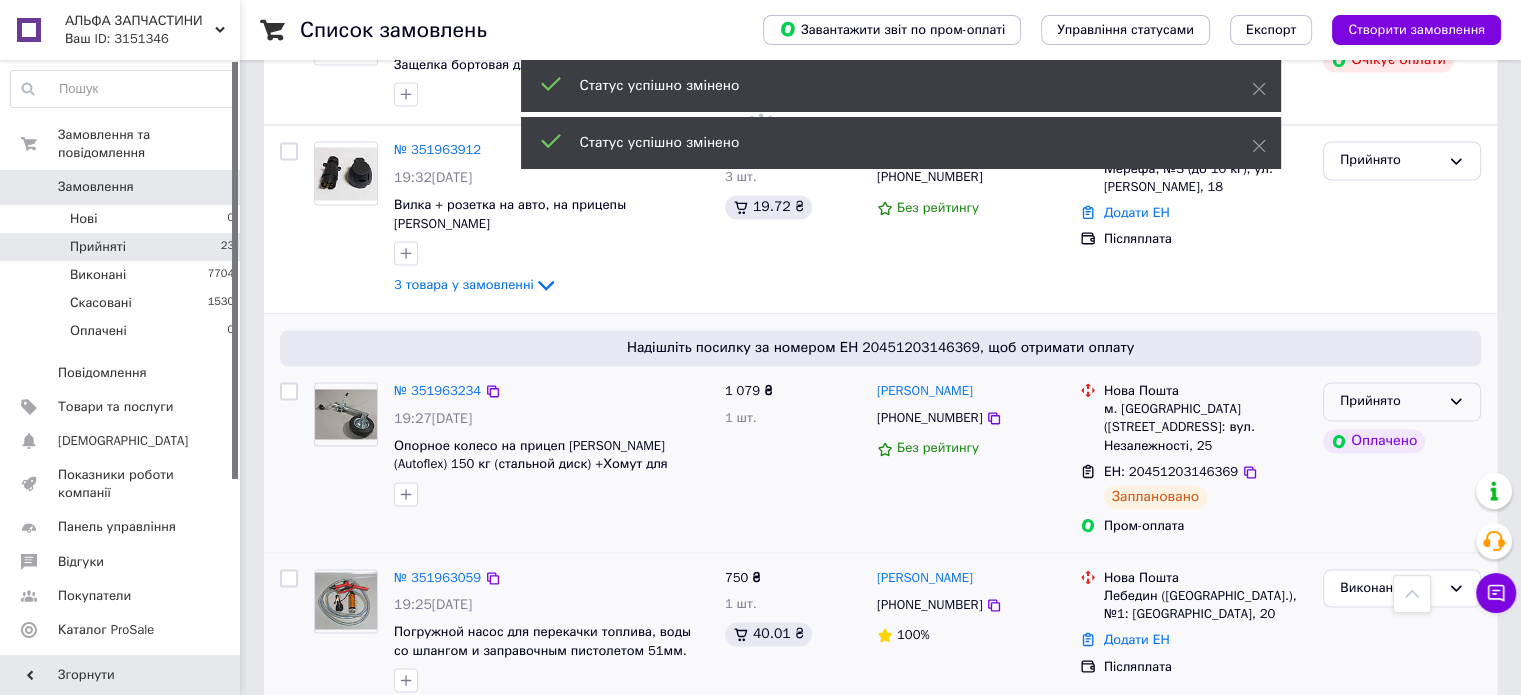 click 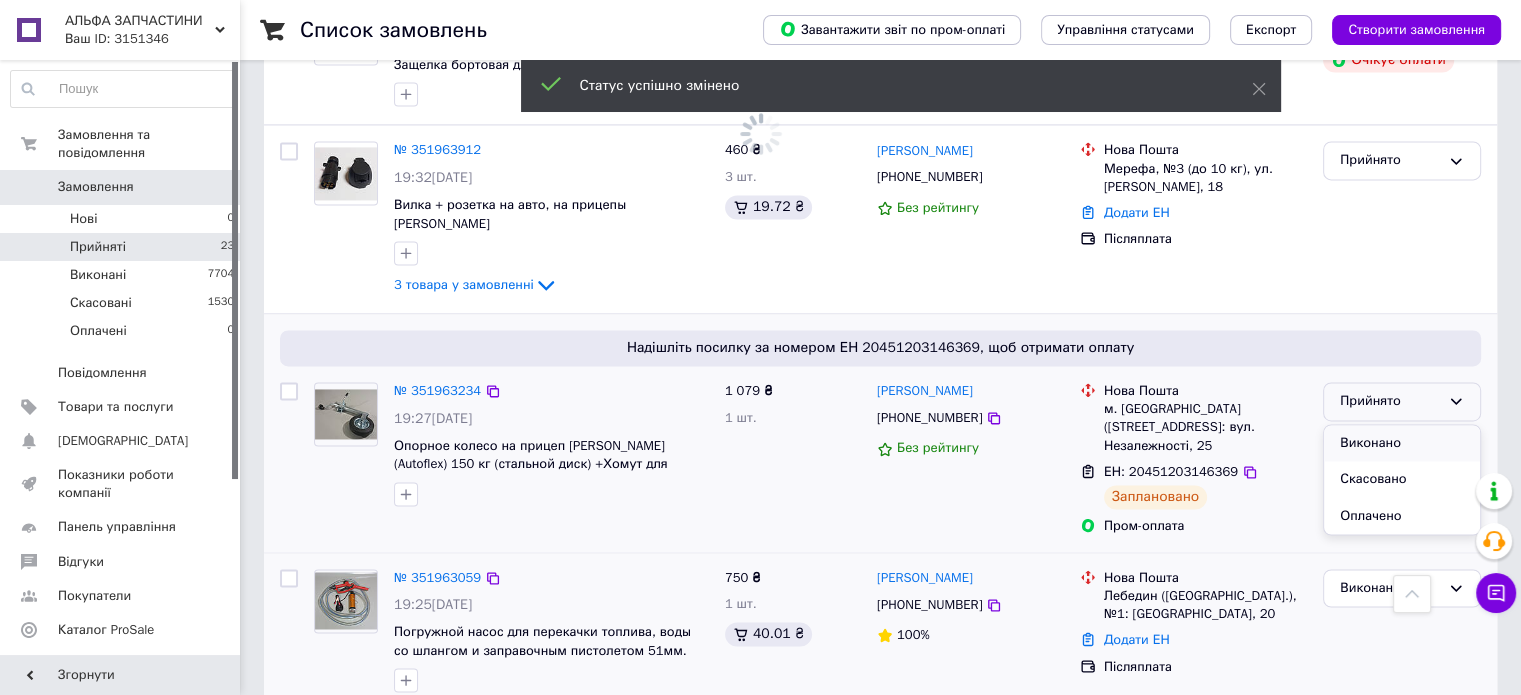 click on "Виконано" at bounding box center (1402, 443) 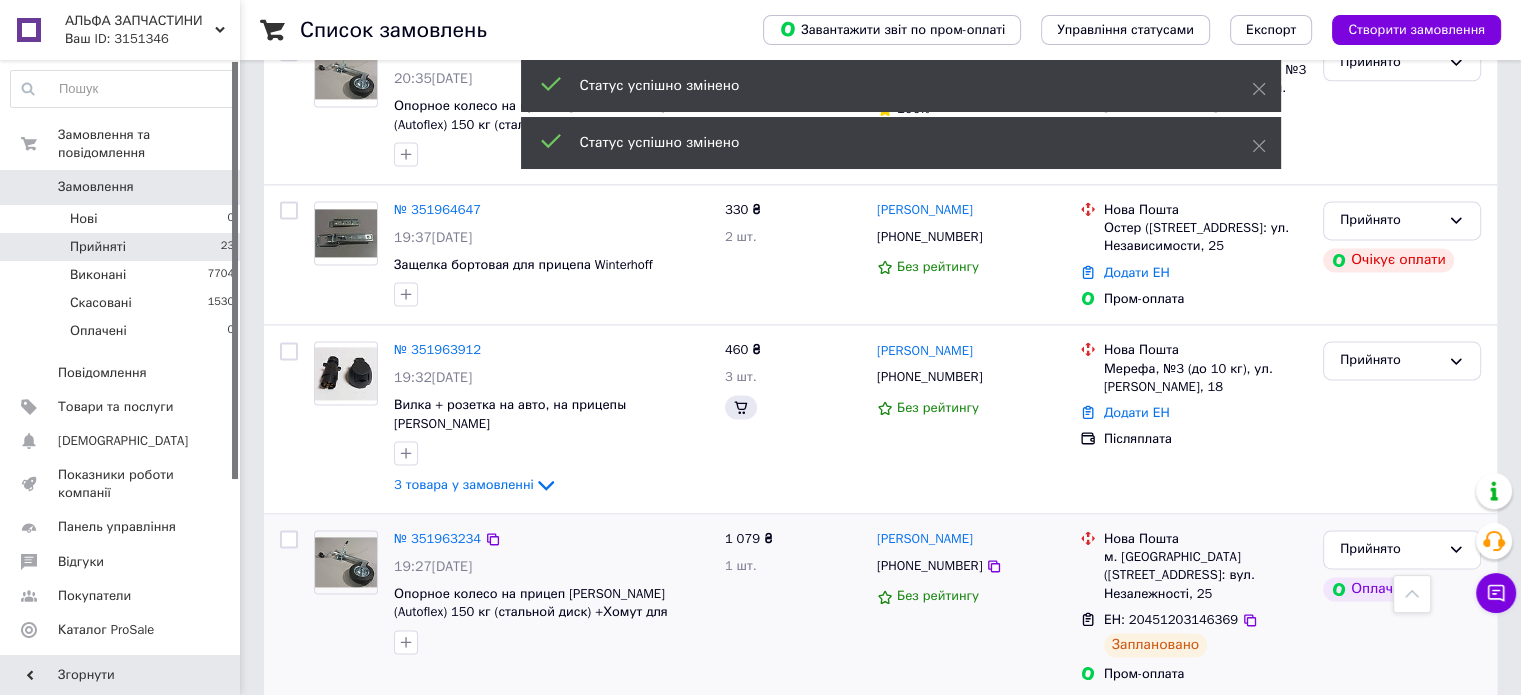 scroll, scrollTop: 2856, scrollLeft: 0, axis: vertical 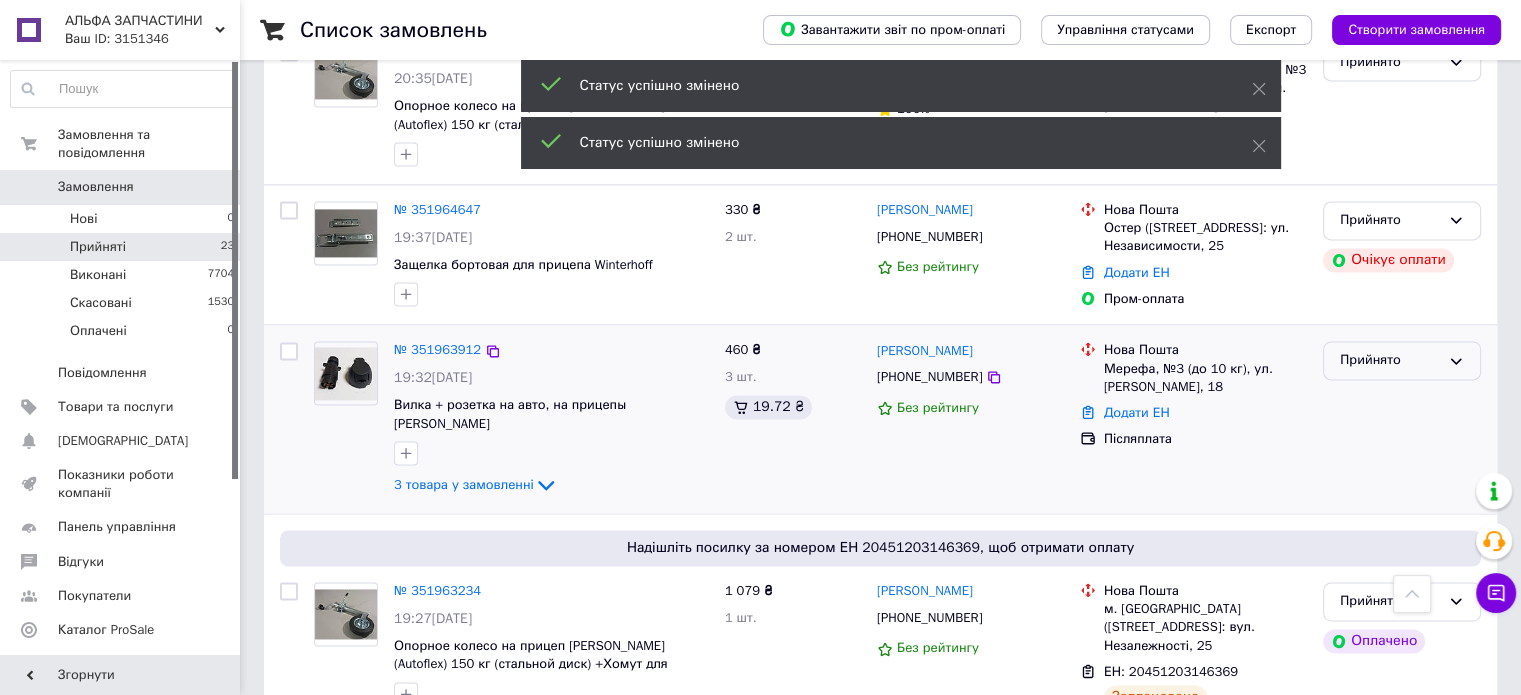 click on "Прийнято" at bounding box center (1390, 360) 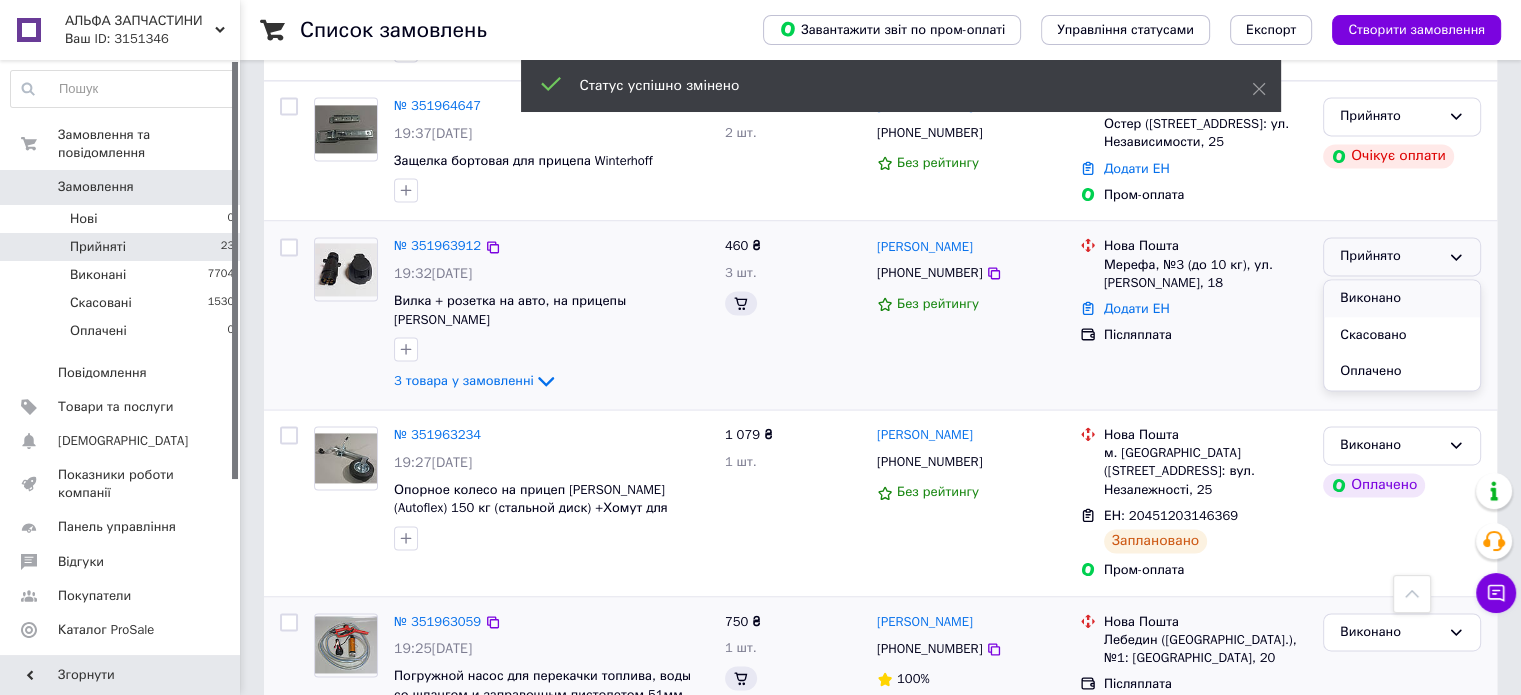 click on "Виконано" at bounding box center [1402, 298] 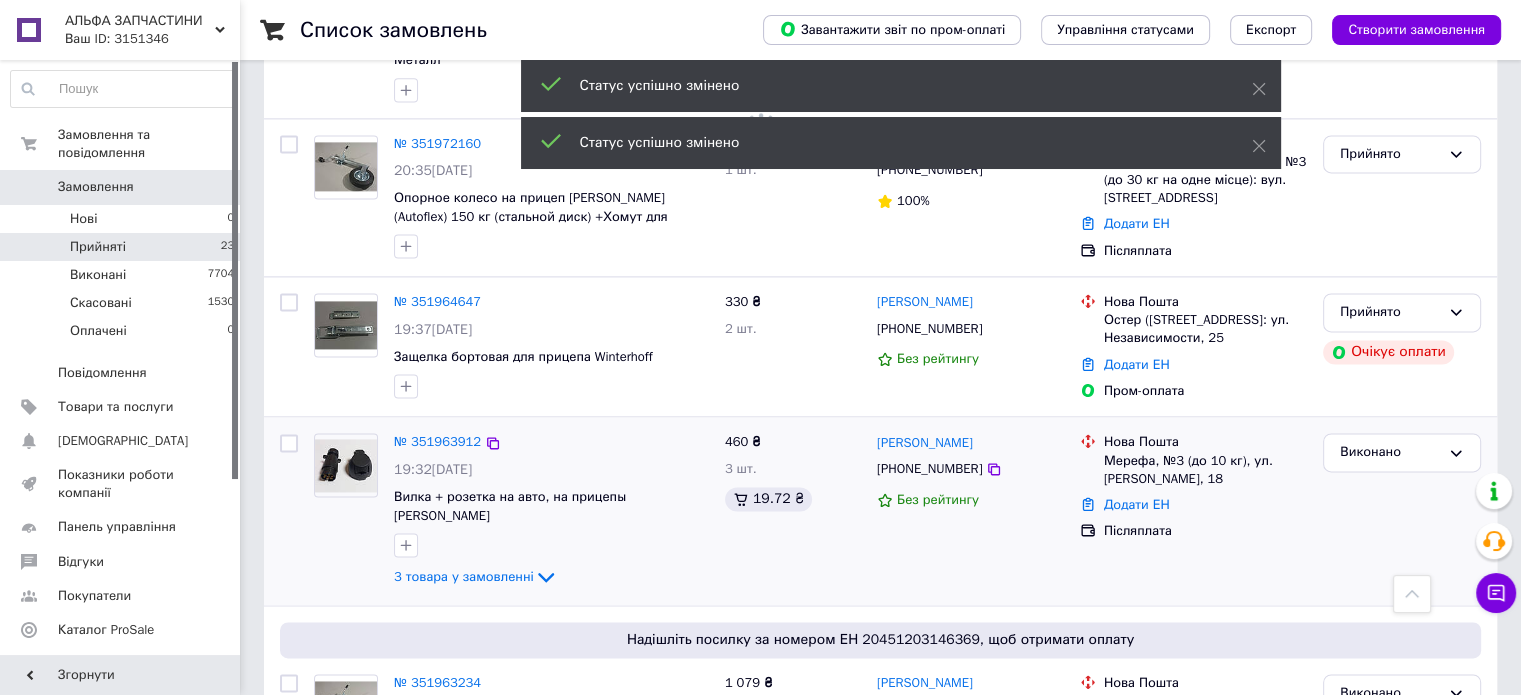 scroll, scrollTop: 2656, scrollLeft: 0, axis: vertical 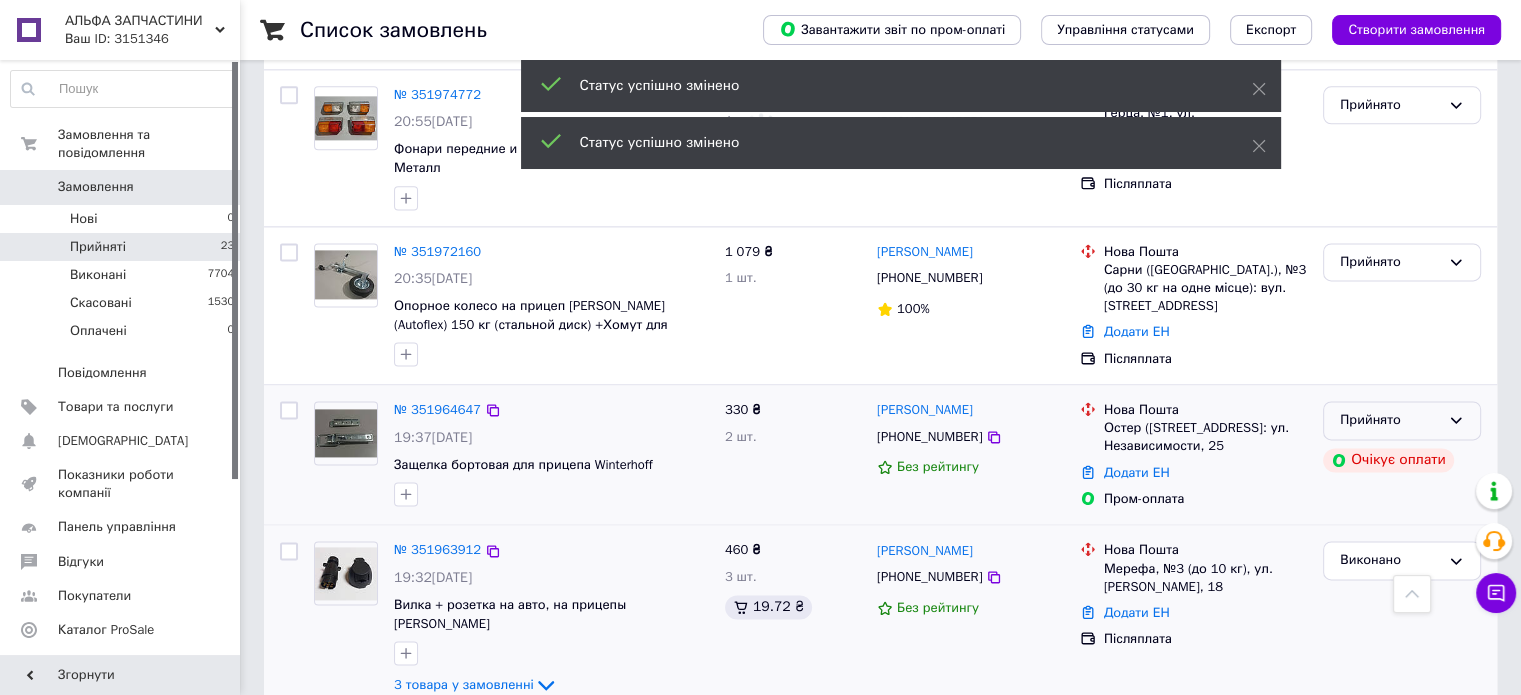 click on "Прийнято" at bounding box center (1390, 420) 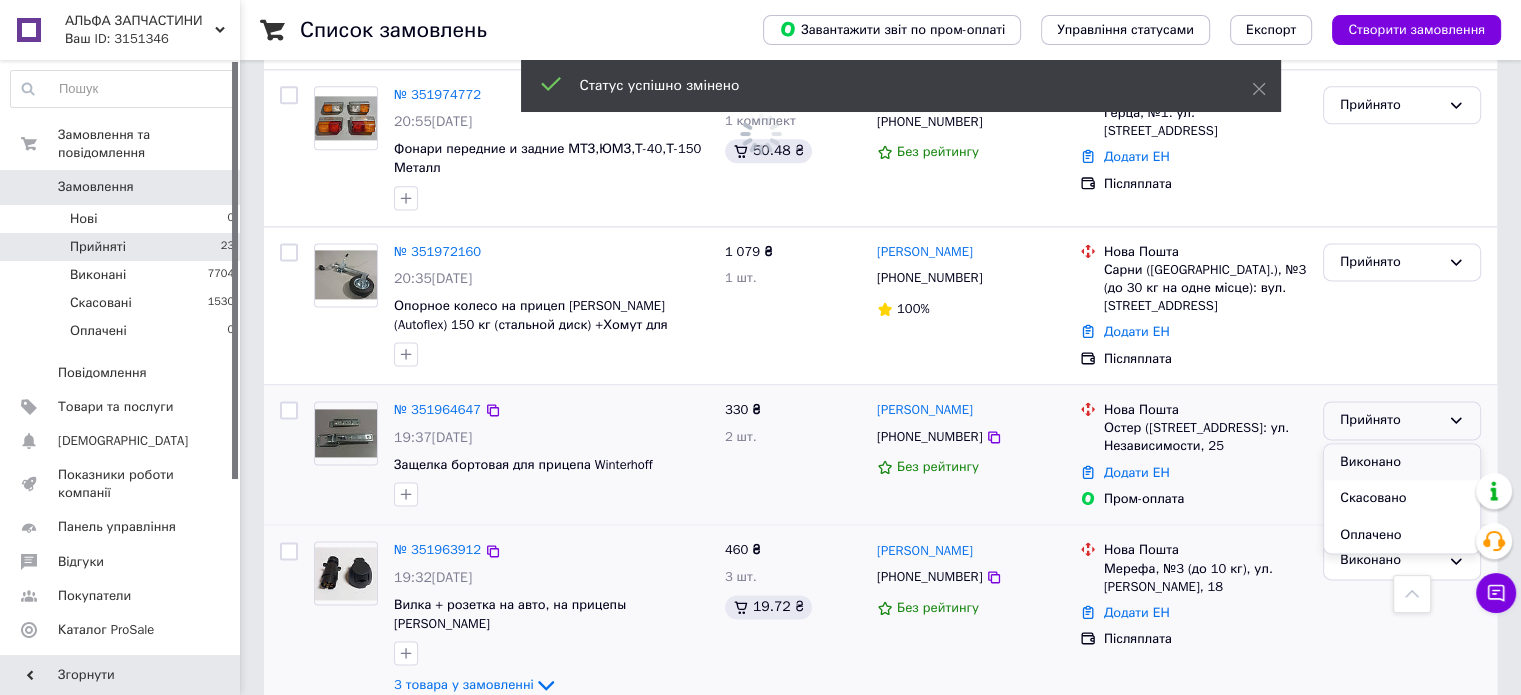click on "Виконано" at bounding box center (1402, 462) 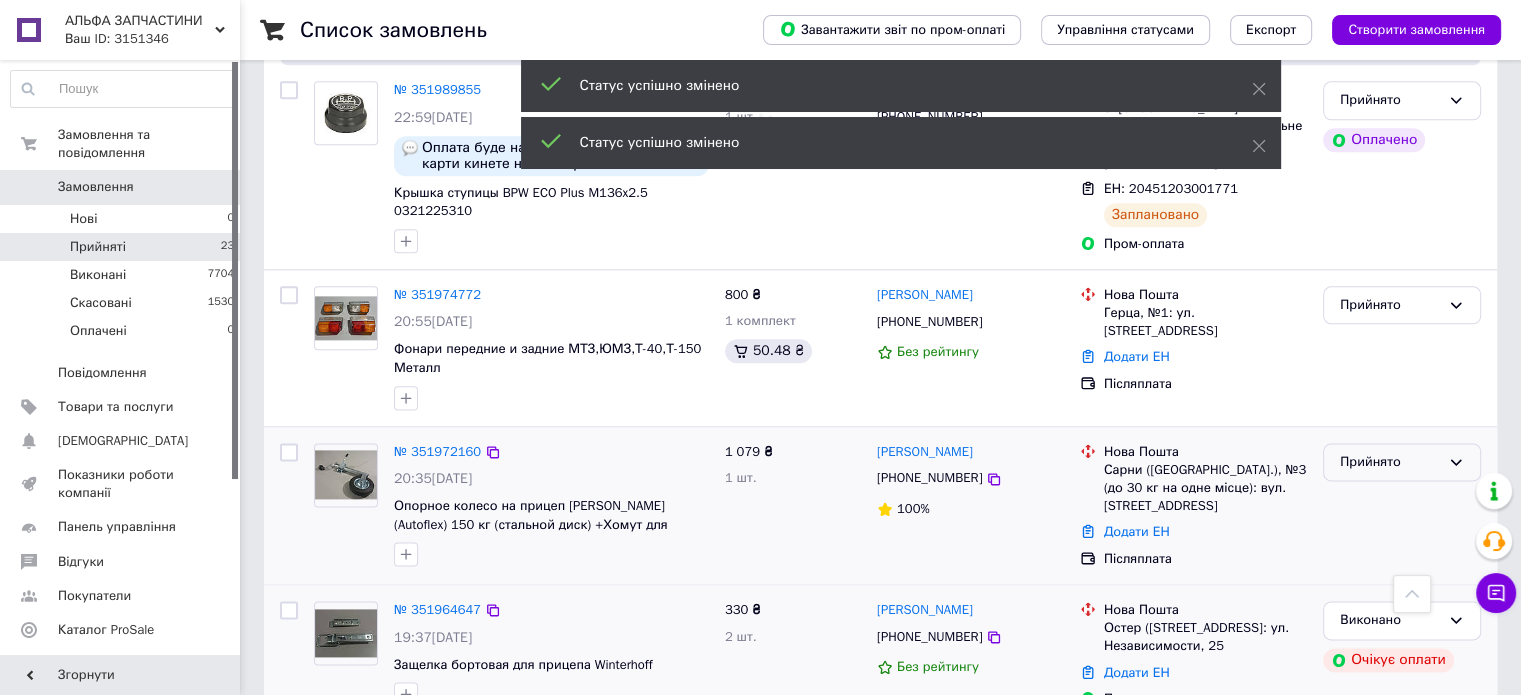 click on "Прийнято" at bounding box center [1390, 462] 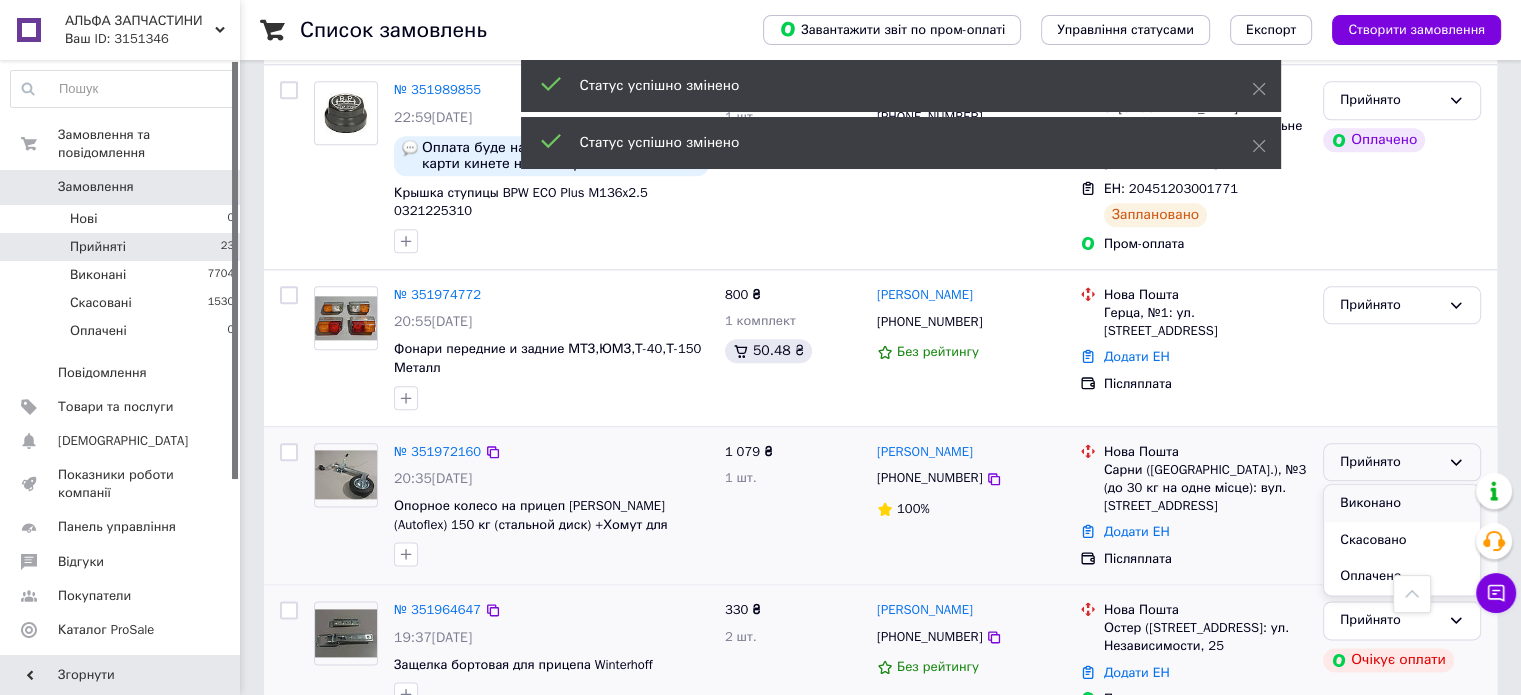 click on "Виконано" at bounding box center (1402, 503) 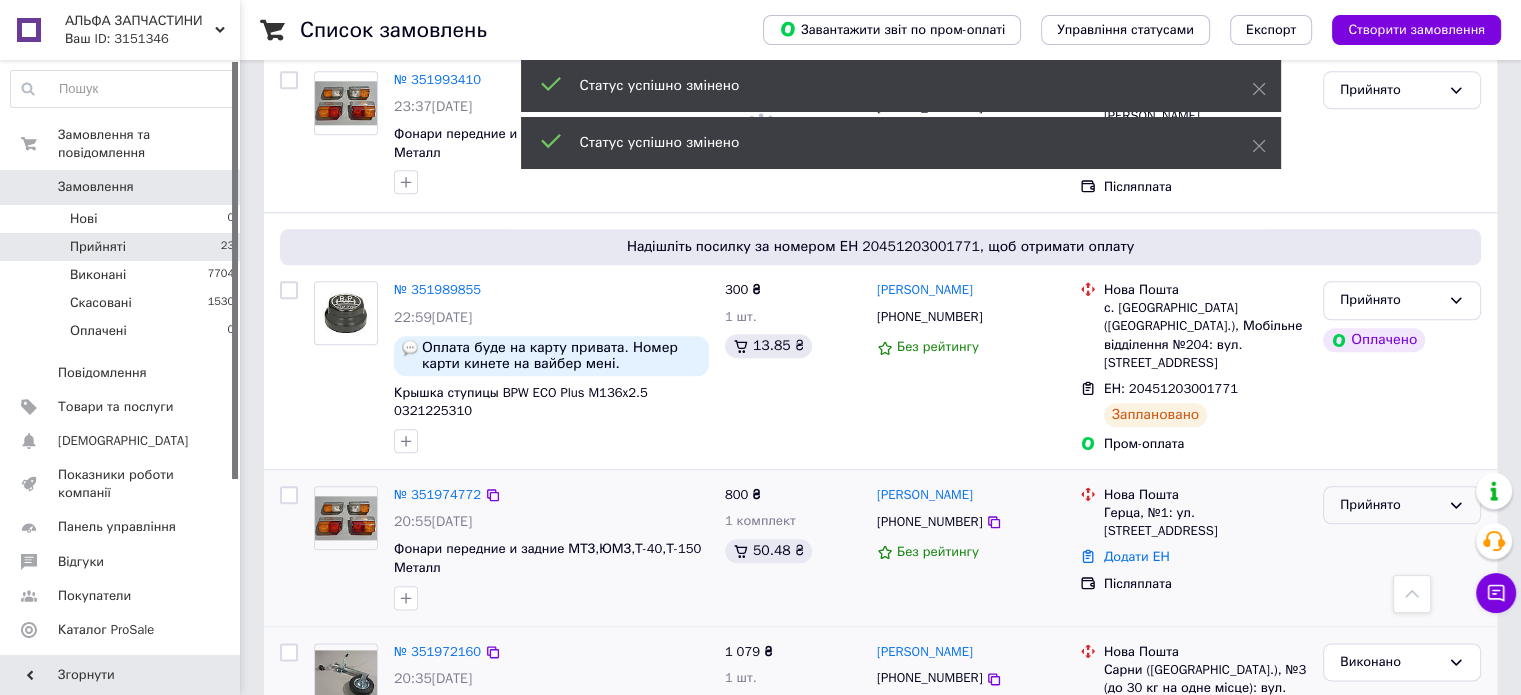click on "Прийнято" at bounding box center [1390, 505] 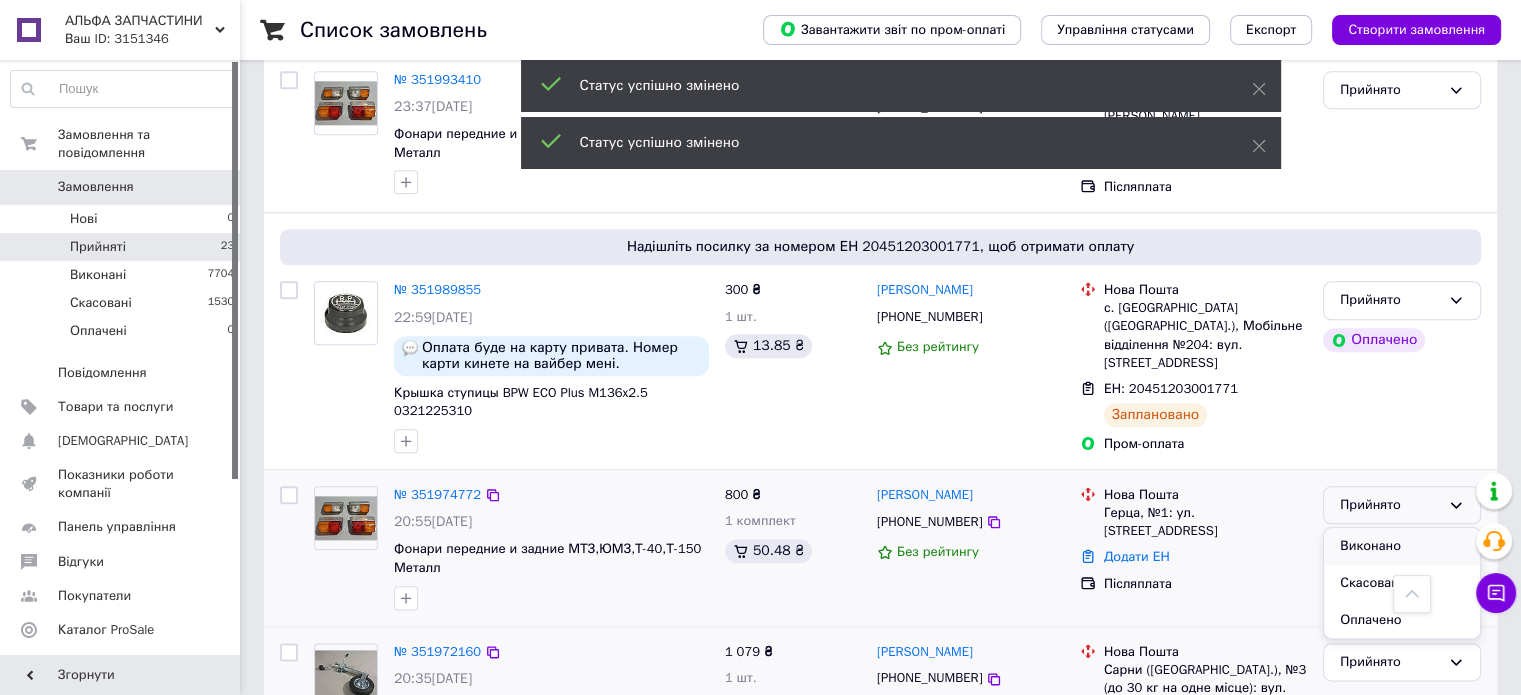 click on "Виконано" at bounding box center (1402, 546) 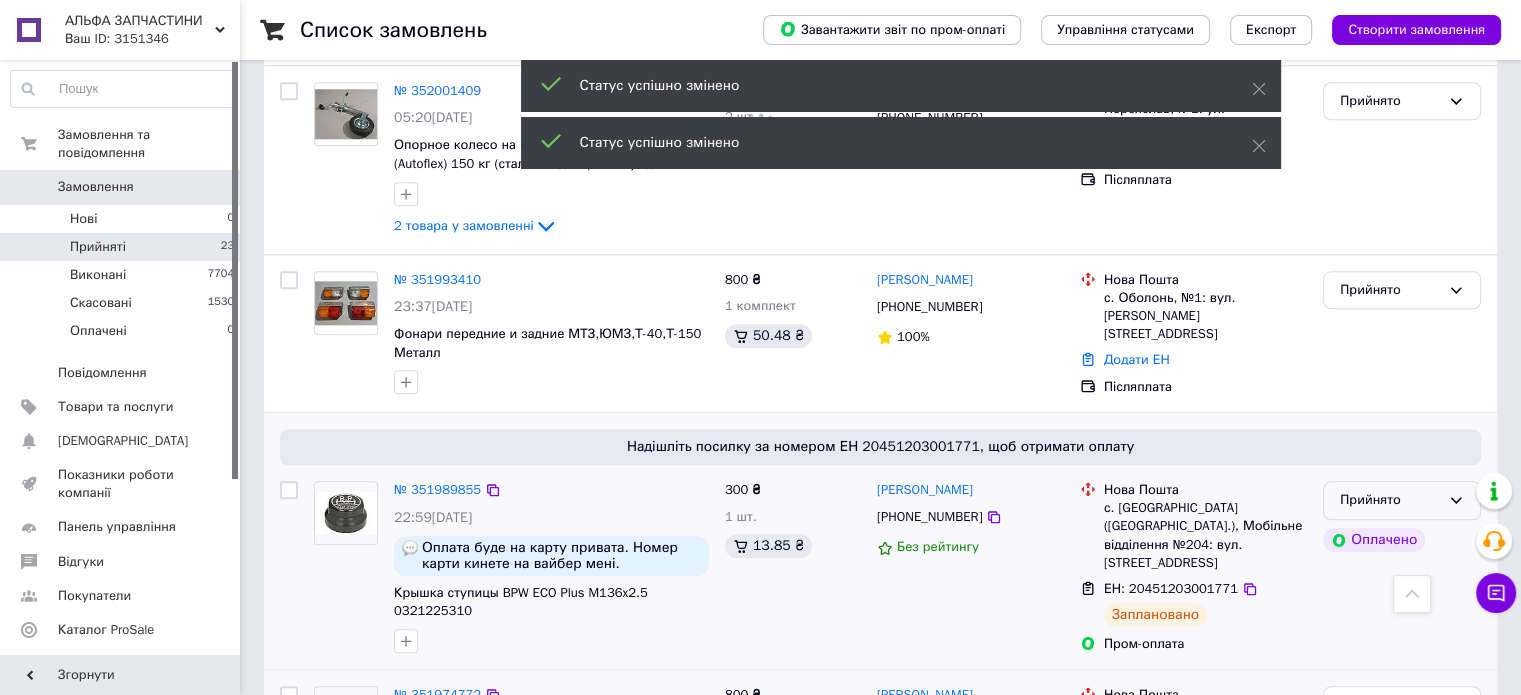 scroll, scrollTop: 2056, scrollLeft: 0, axis: vertical 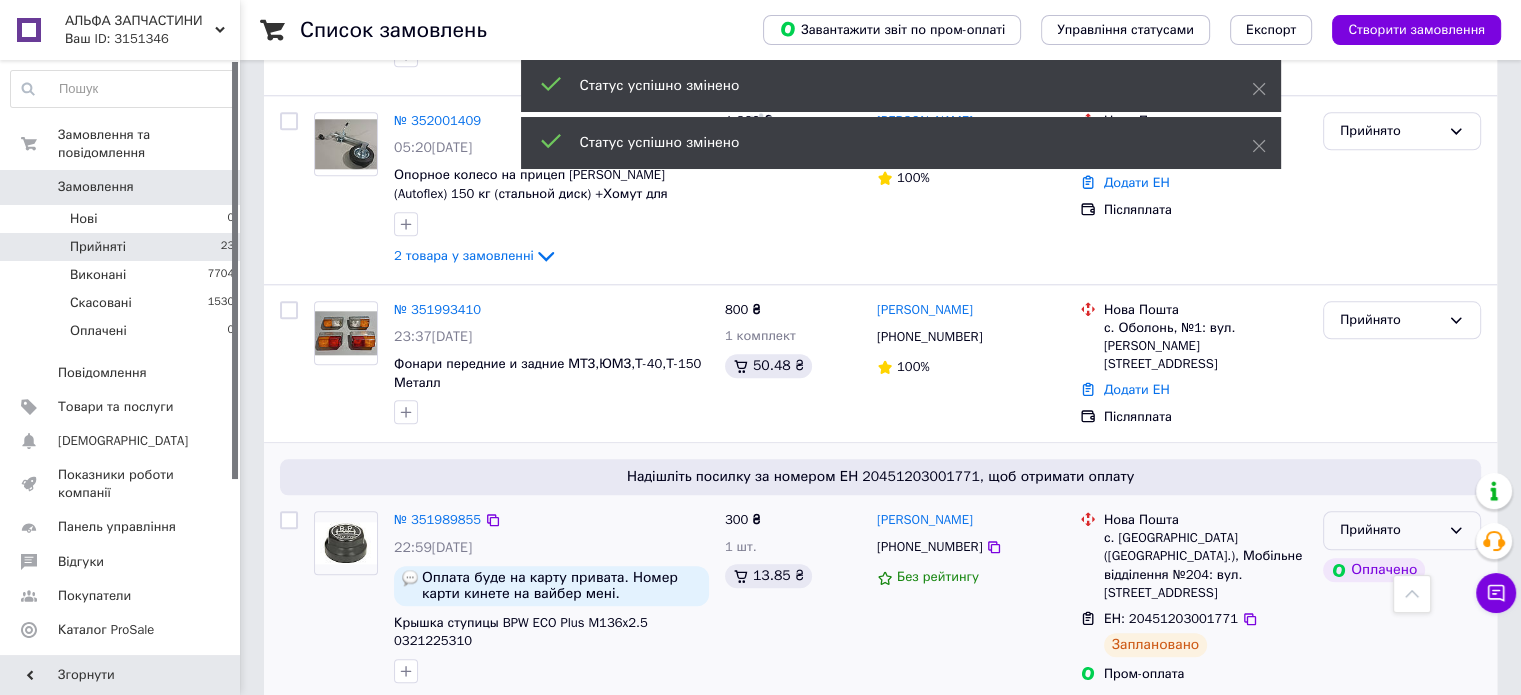 click on "Оплачено" at bounding box center [1402, 570] 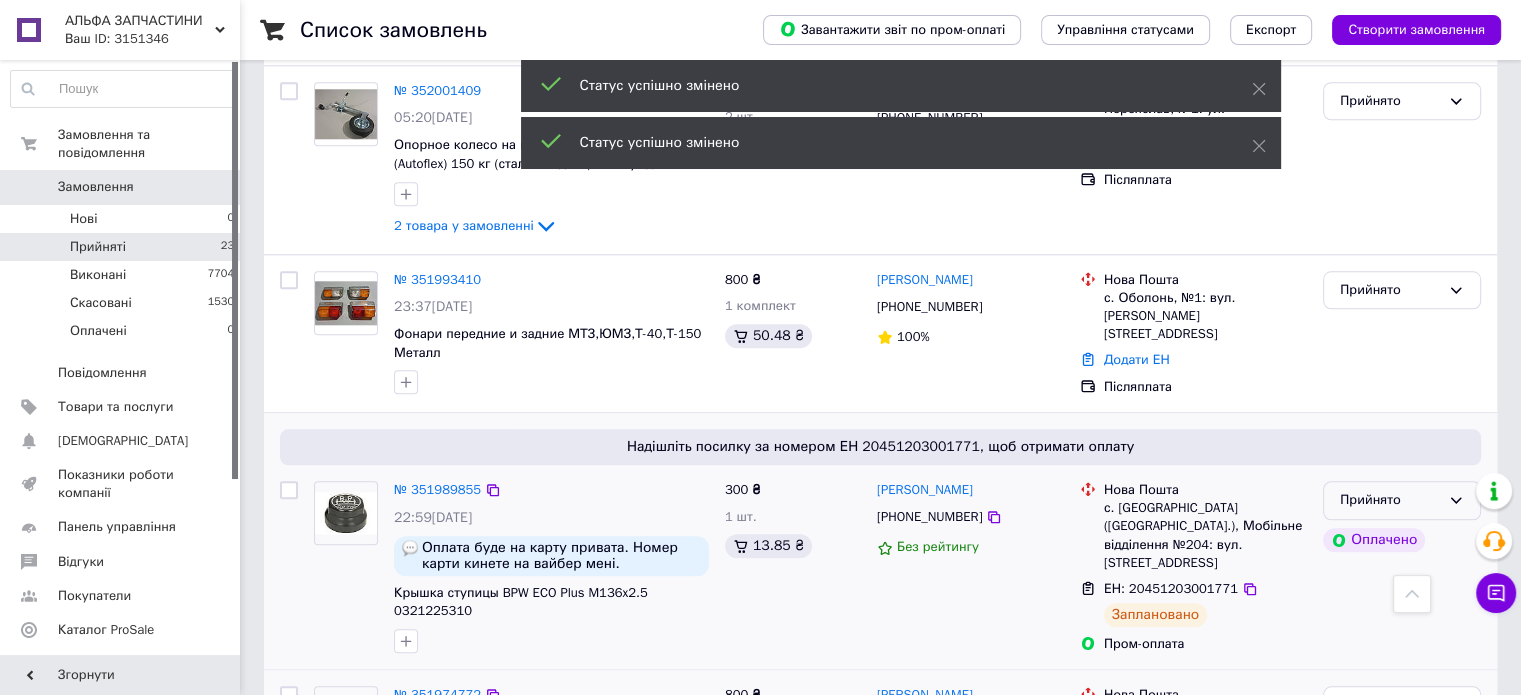 click on "Прийнято" at bounding box center [1402, 500] 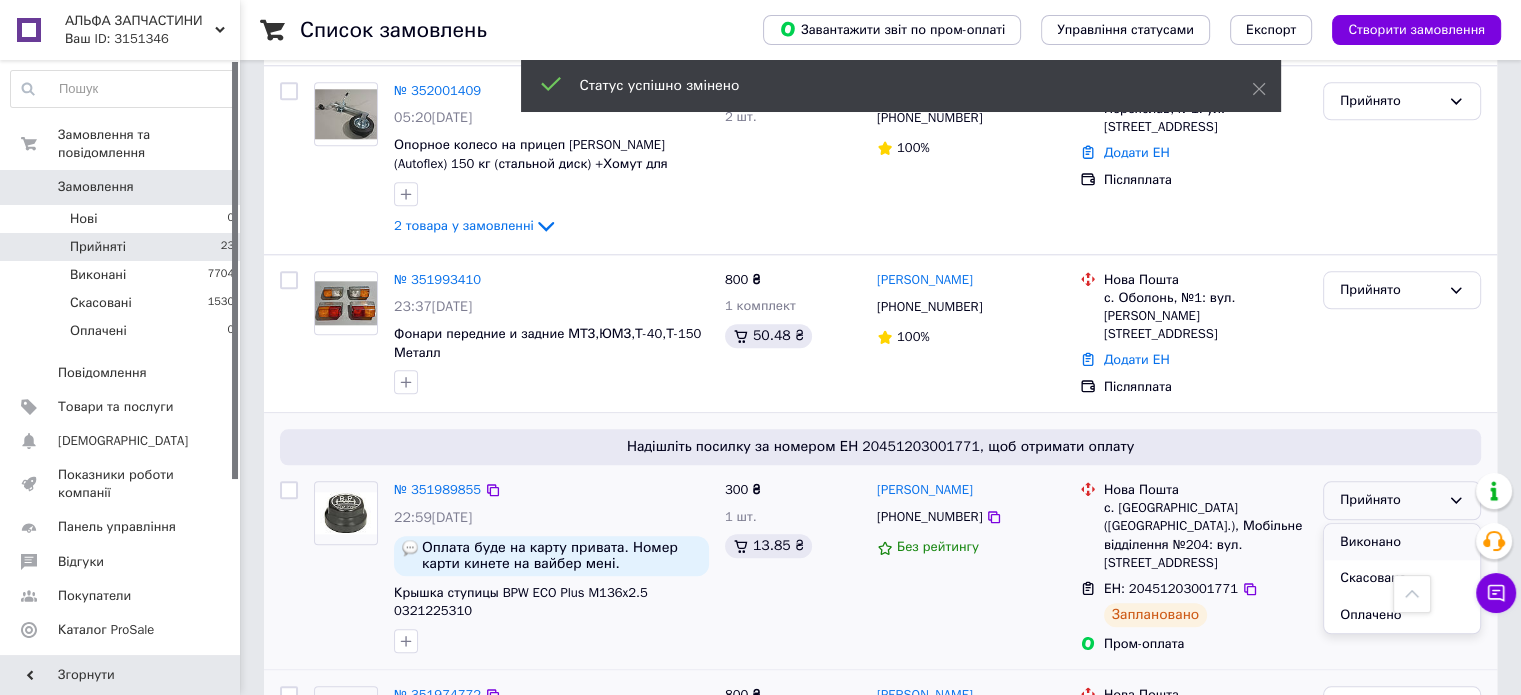 click on "Виконано" at bounding box center [1402, 542] 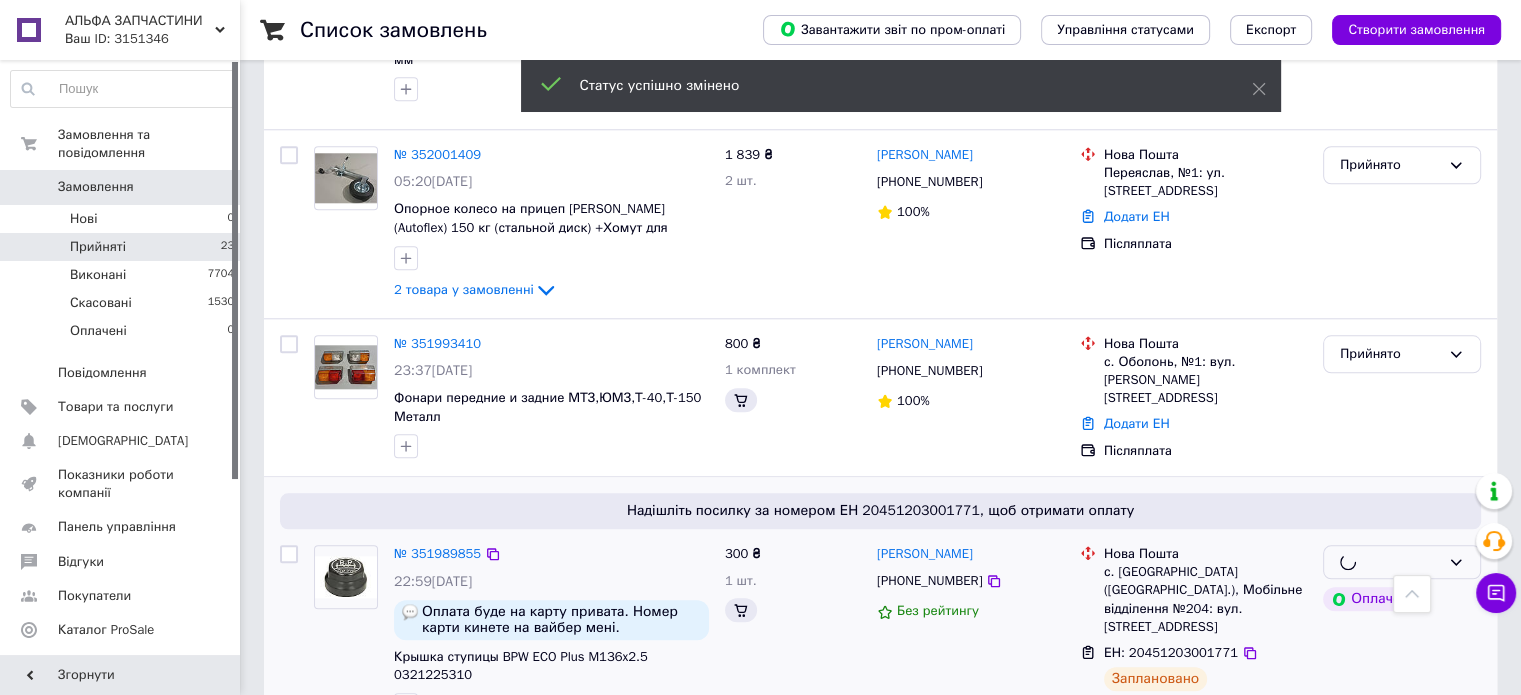 scroll, scrollTop: 2008, scrollLeft: 0, axis: vertical 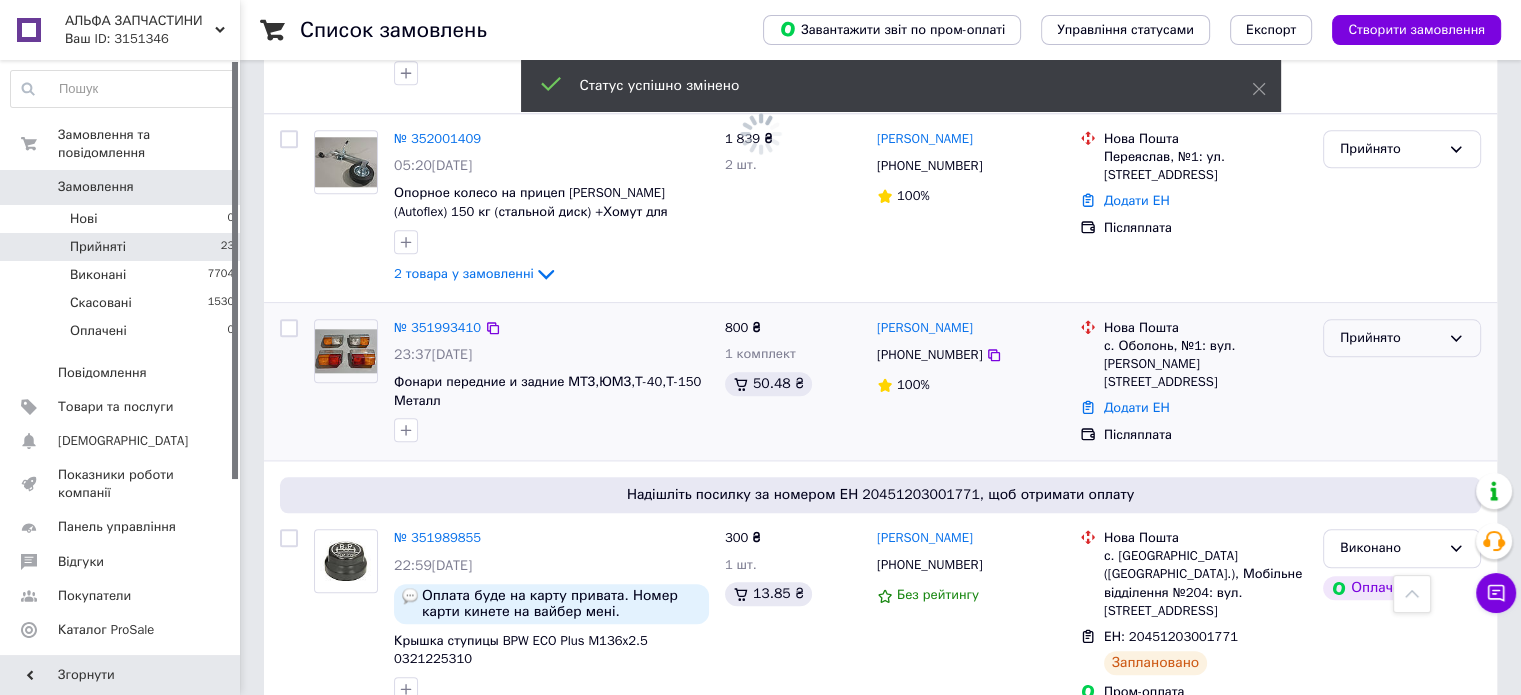 click on "Прийнято" at bounding box center (1390, 338) 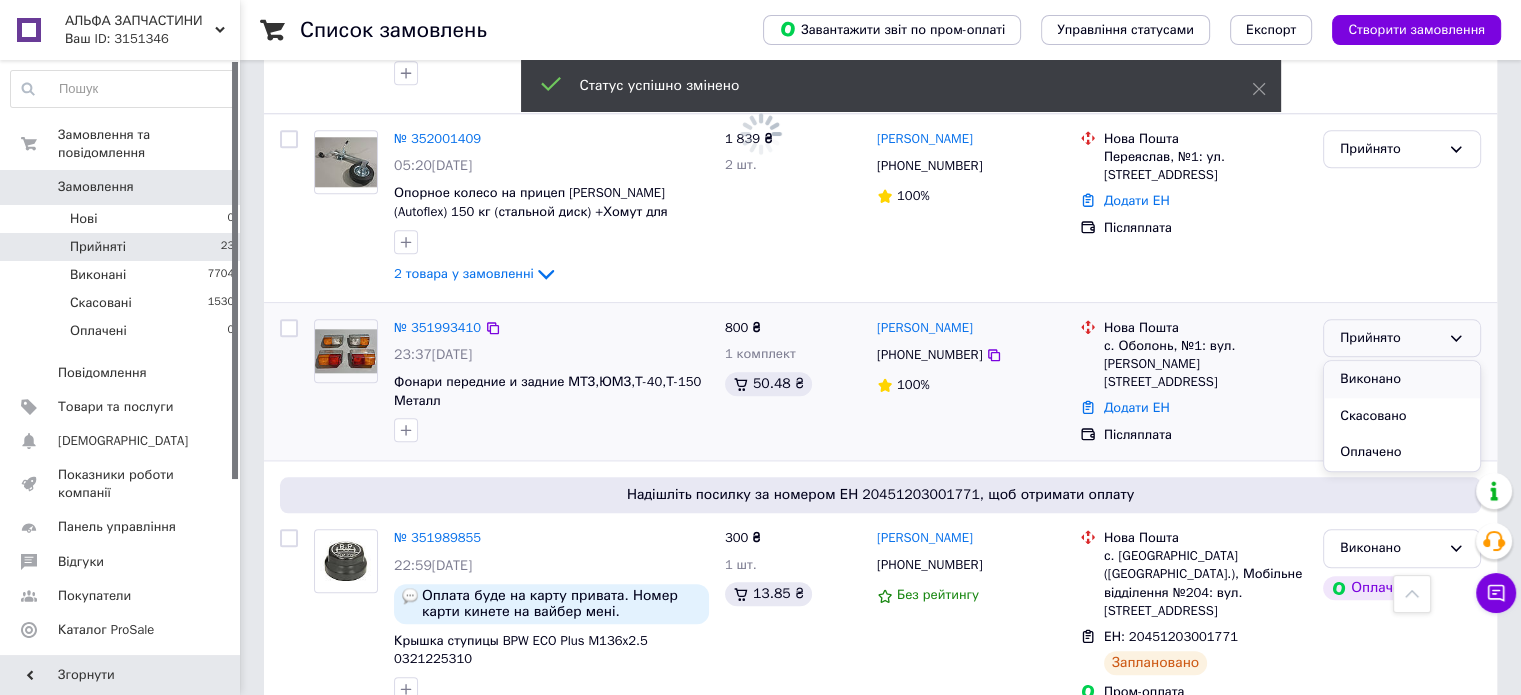 click on "Виконано" at bounding box center (1402, 379) 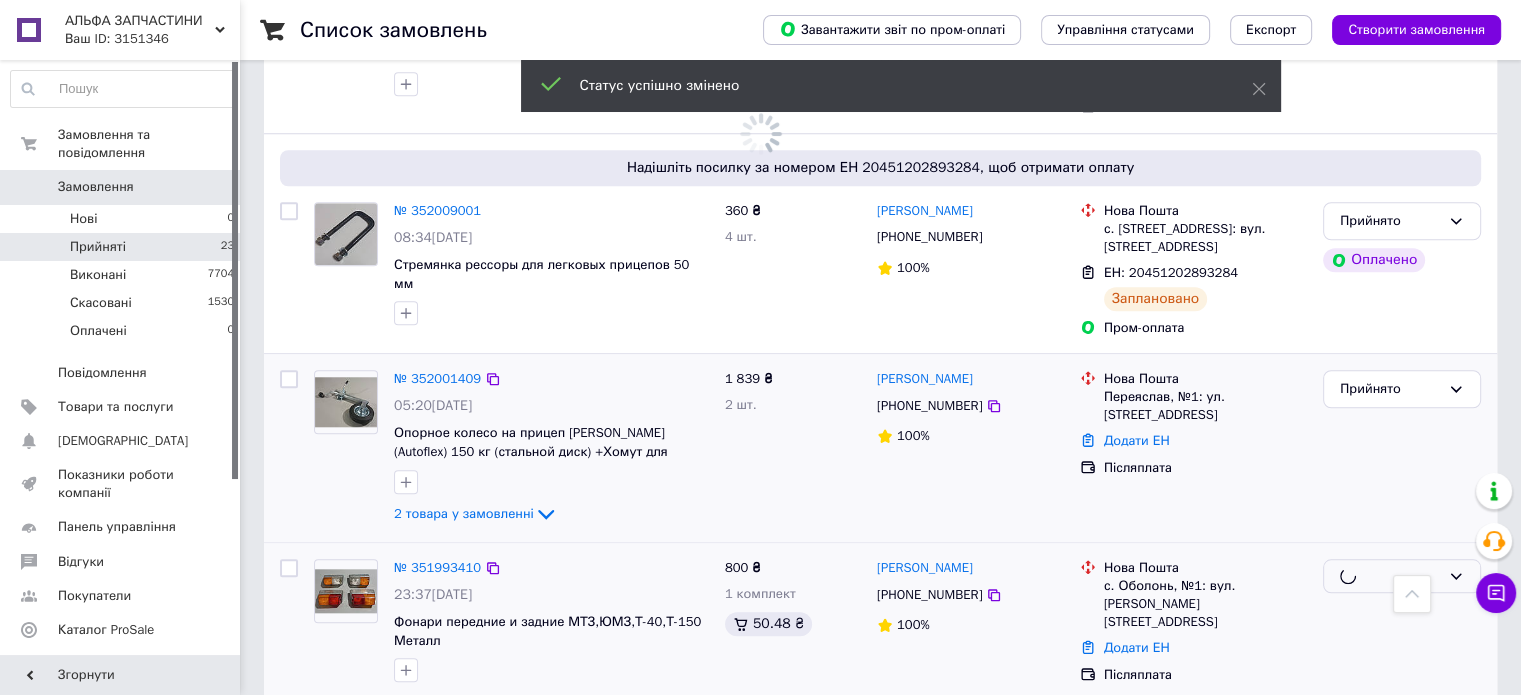 scroll, scrollTop: 1708, scrollLeft: 0, axis: vertical 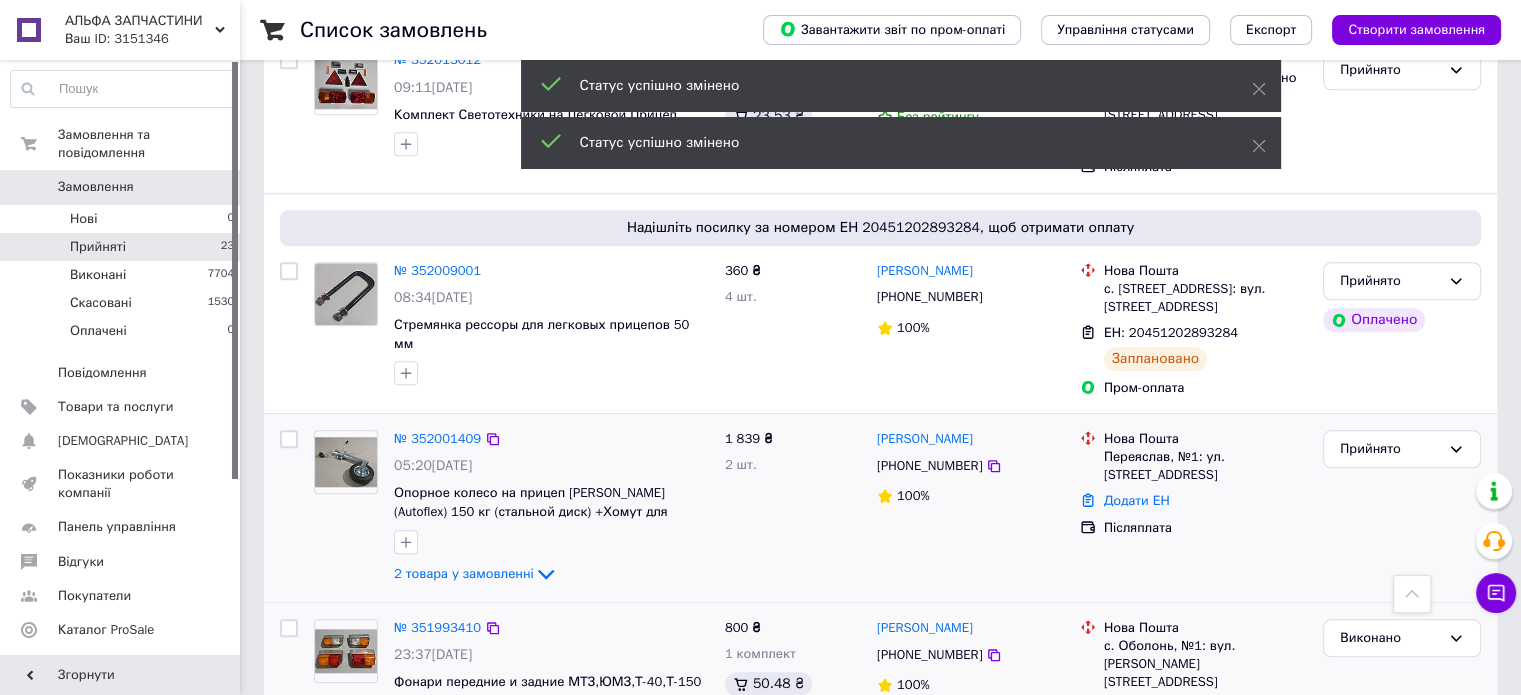 click on "Прийнято" at bounding box center [1402, 508] 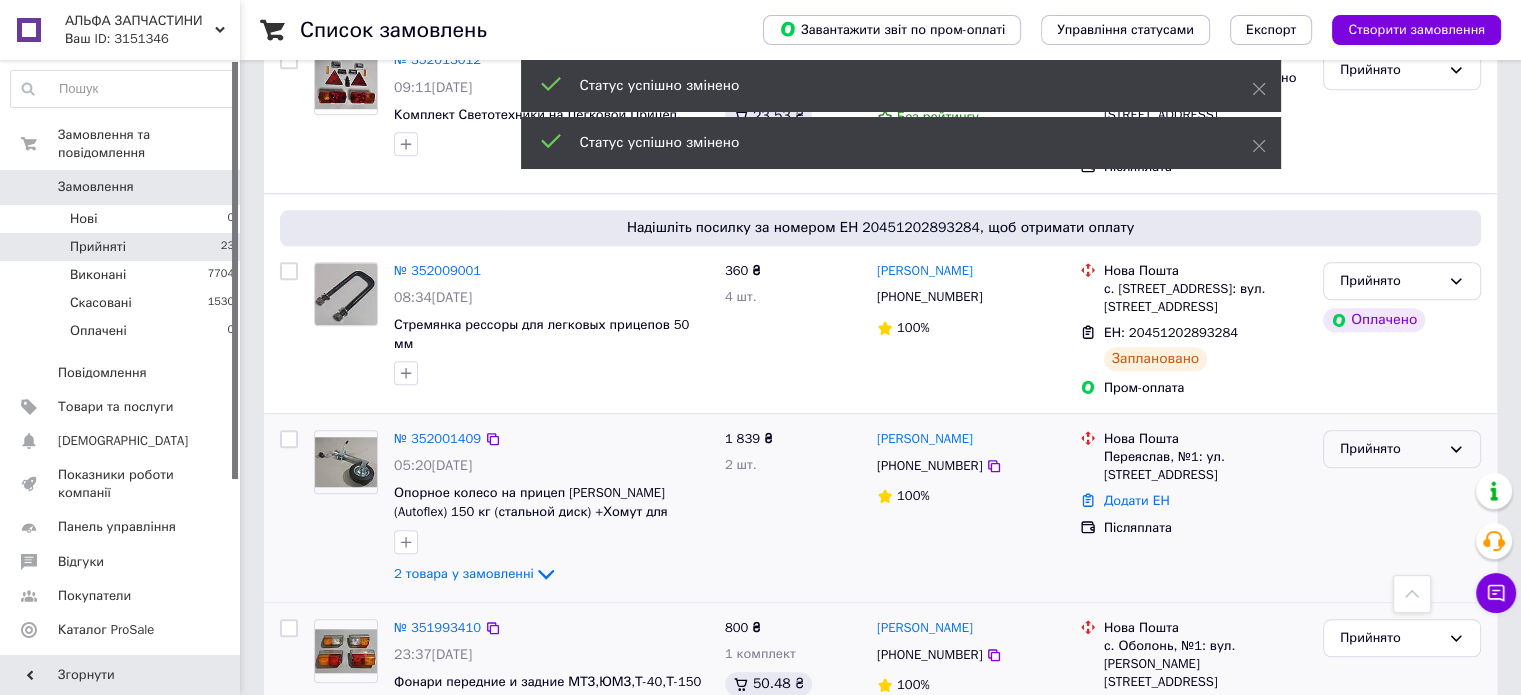 click on "Прийнято" at bounding box center (1402, 449) 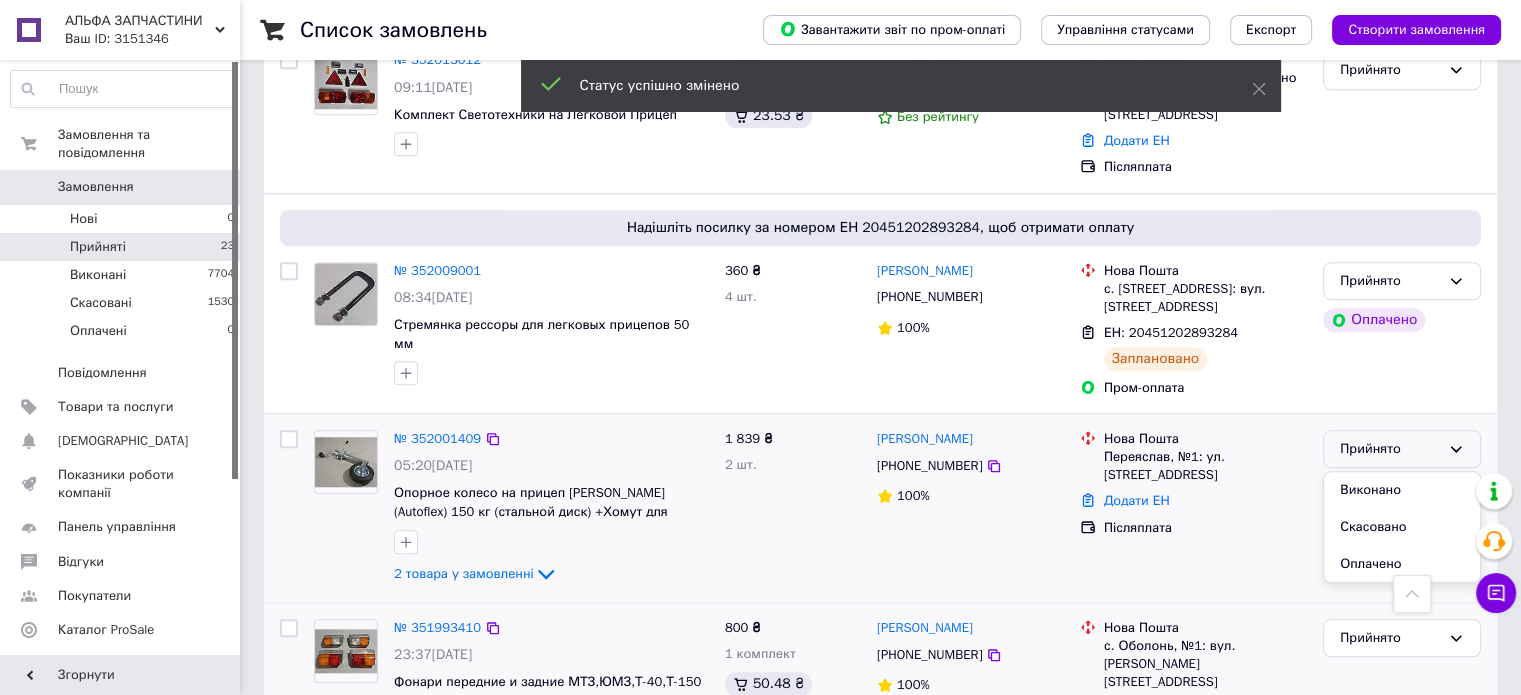 click on "Виконано" at bounding box center (1402, 490) 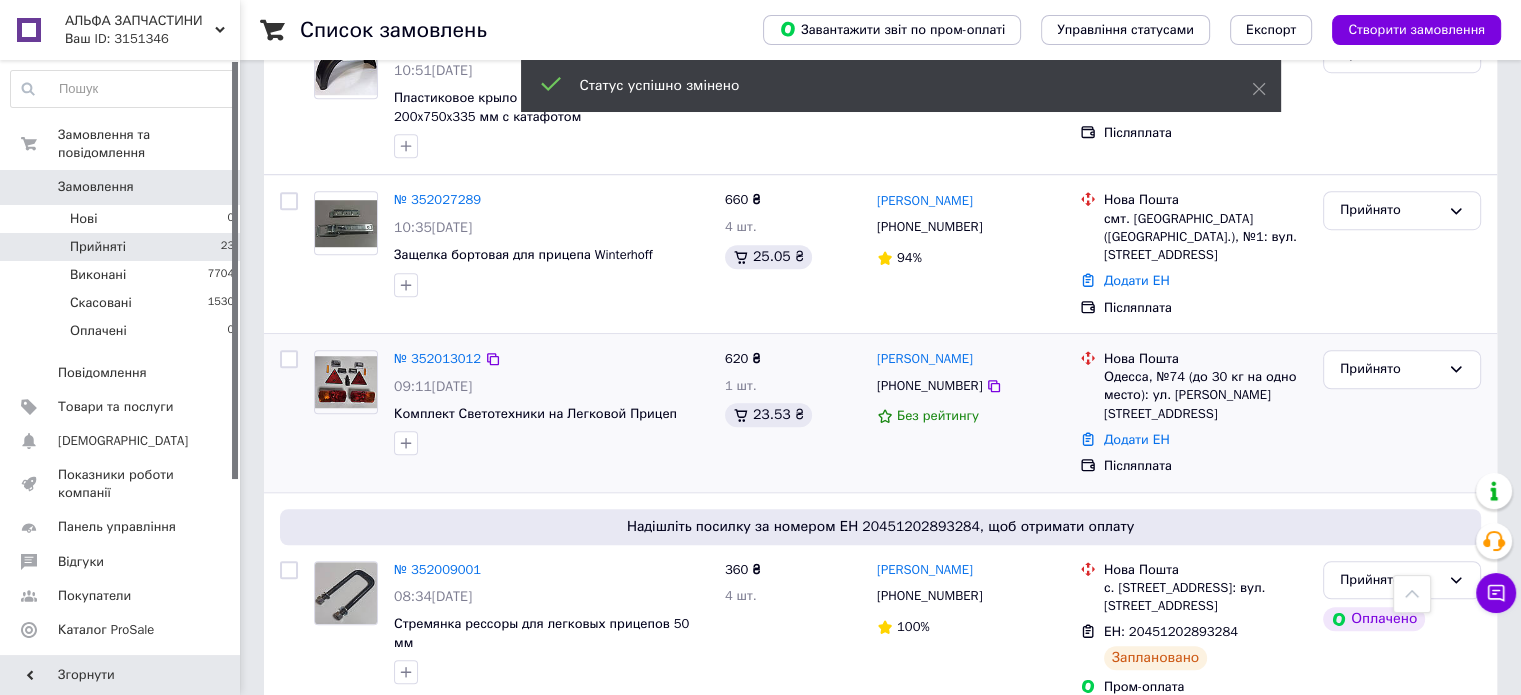 scroll, scrollTop: 1408, scrollLeft: 0, axis: vertical 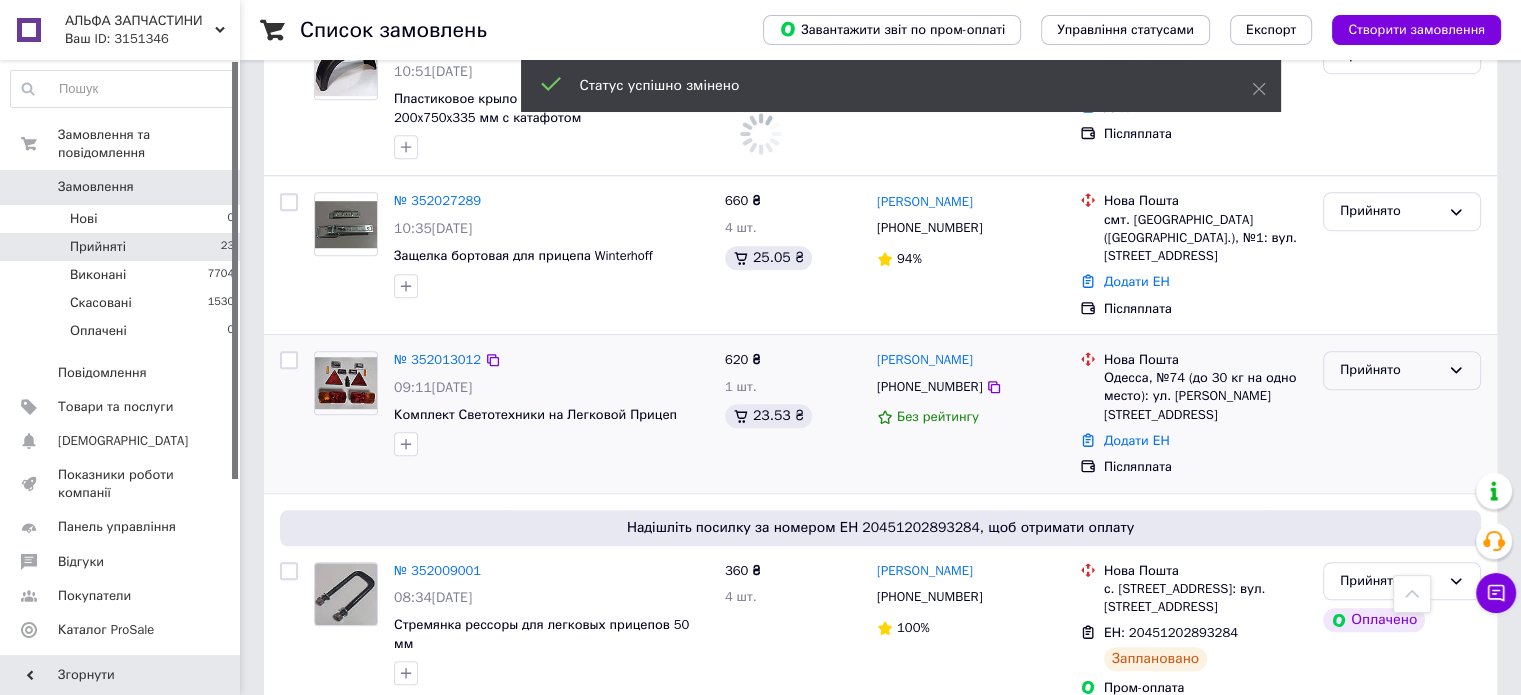 click on "Прийнято" at bounding box center [1390, 370] 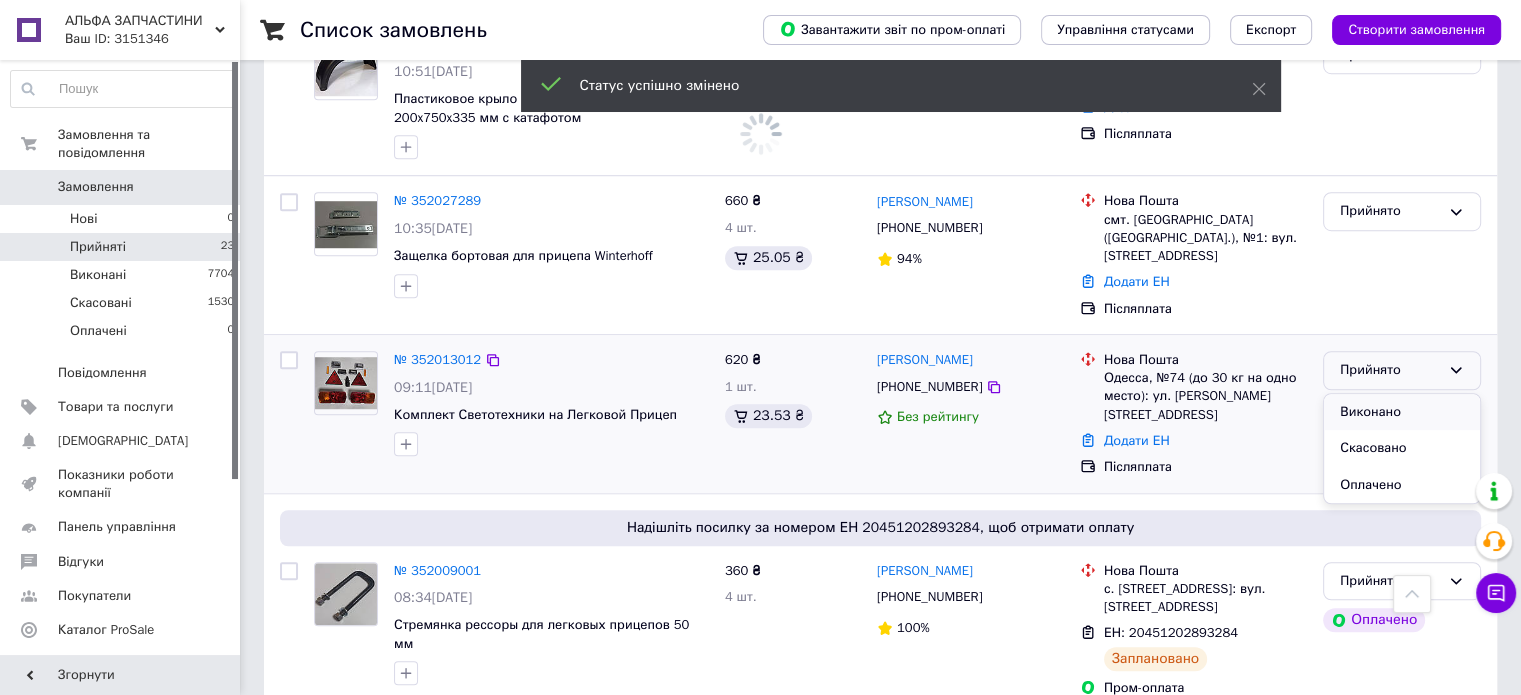 click on "Виконано" at bounding box center (1402, 412) 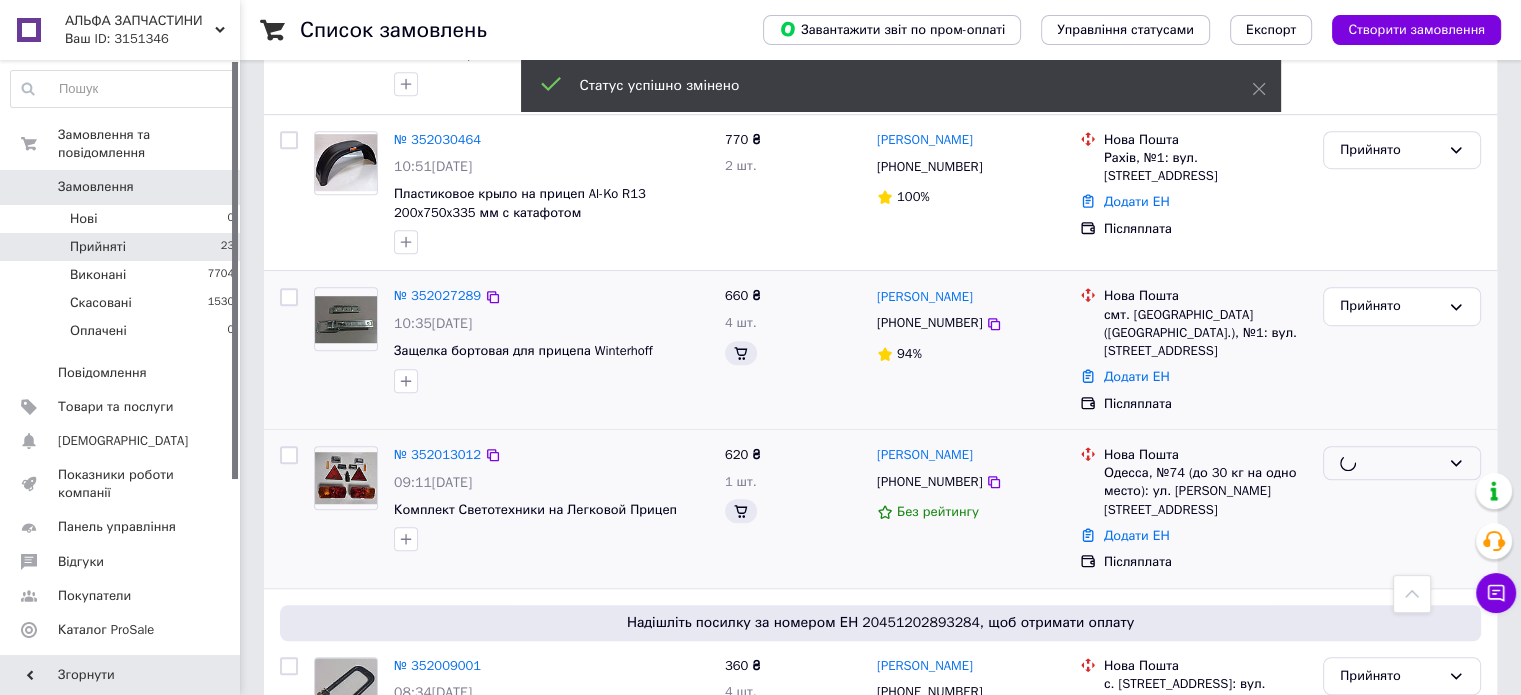 scroll, scrollTop: 1308, scrollLeft: 0, axis: vertical 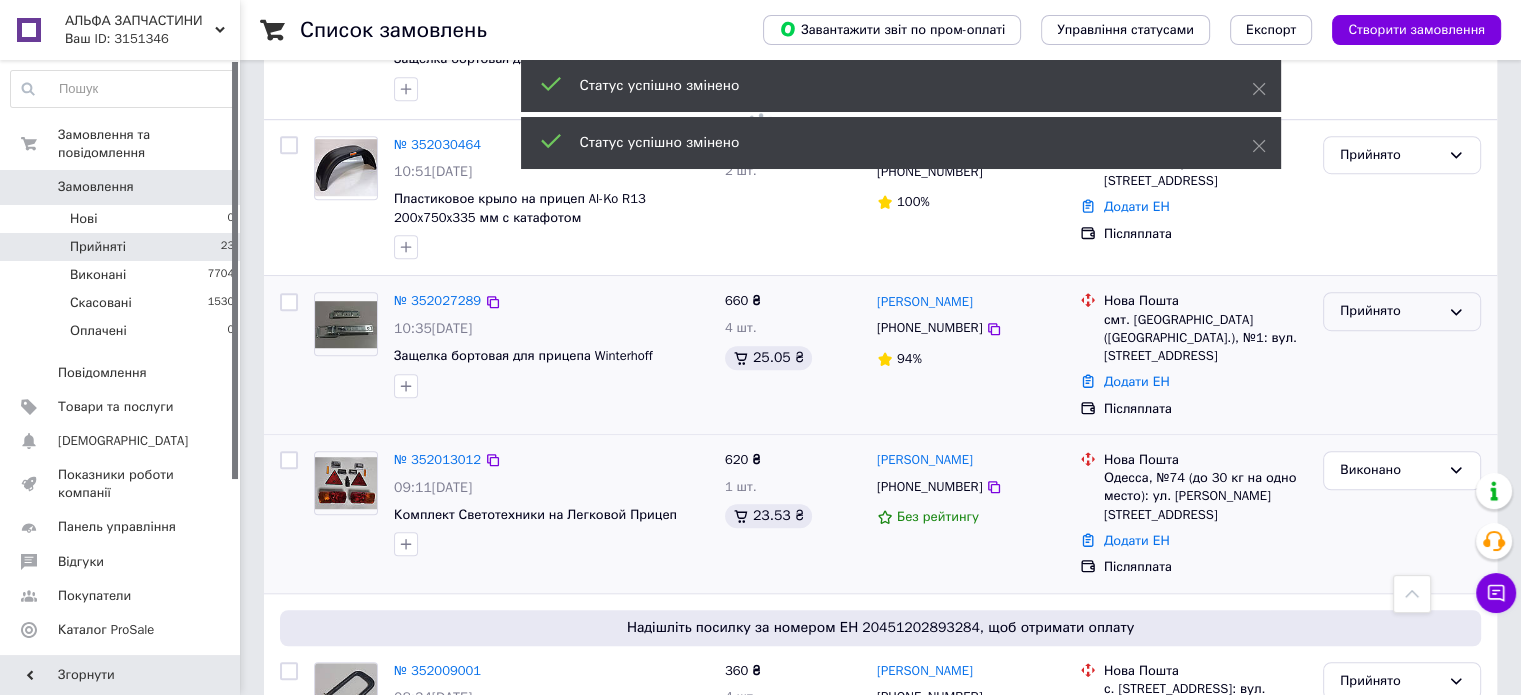 click on "Прийнято" at bounding box center (1390, 311) 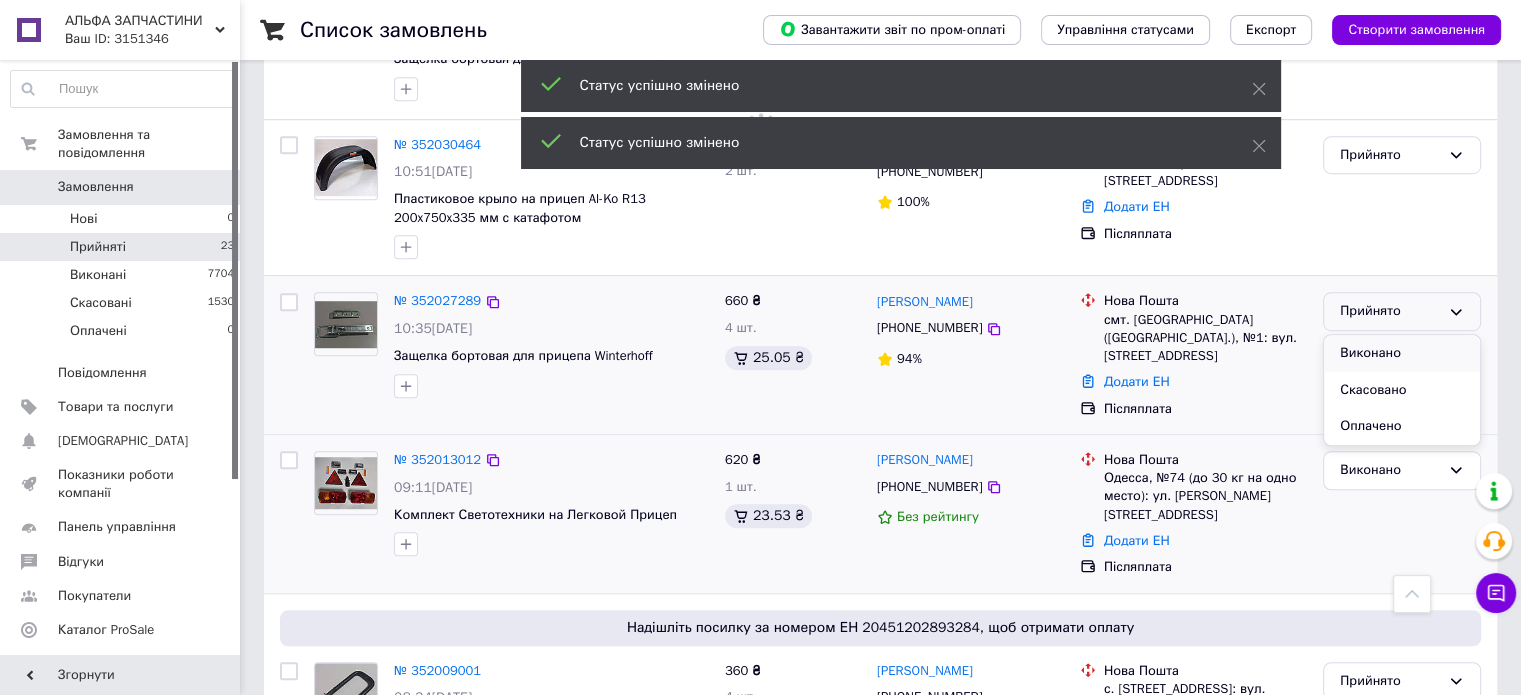 click on "Виконано" at bounding box center (1402, 353) 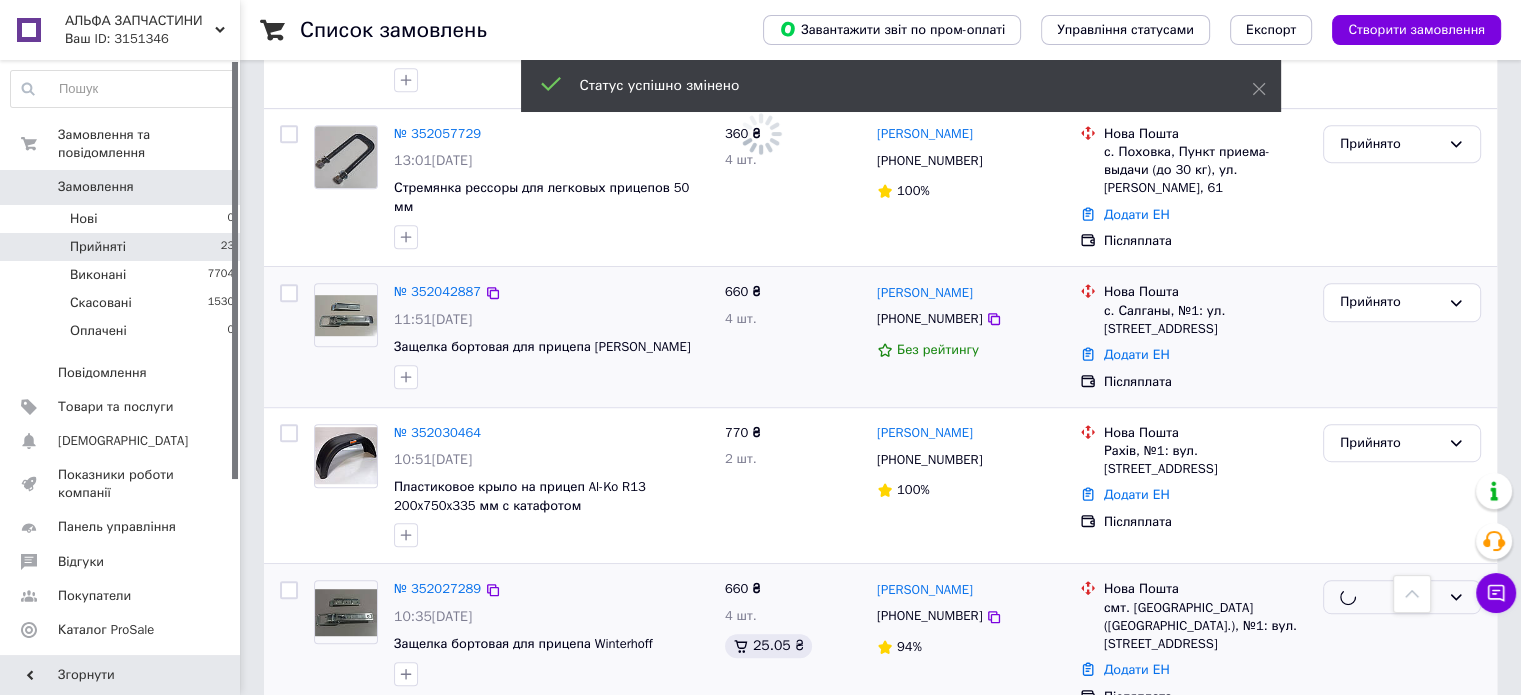 scroll, scrollTop: 1008, scrollLeft: 0, axis: vertical 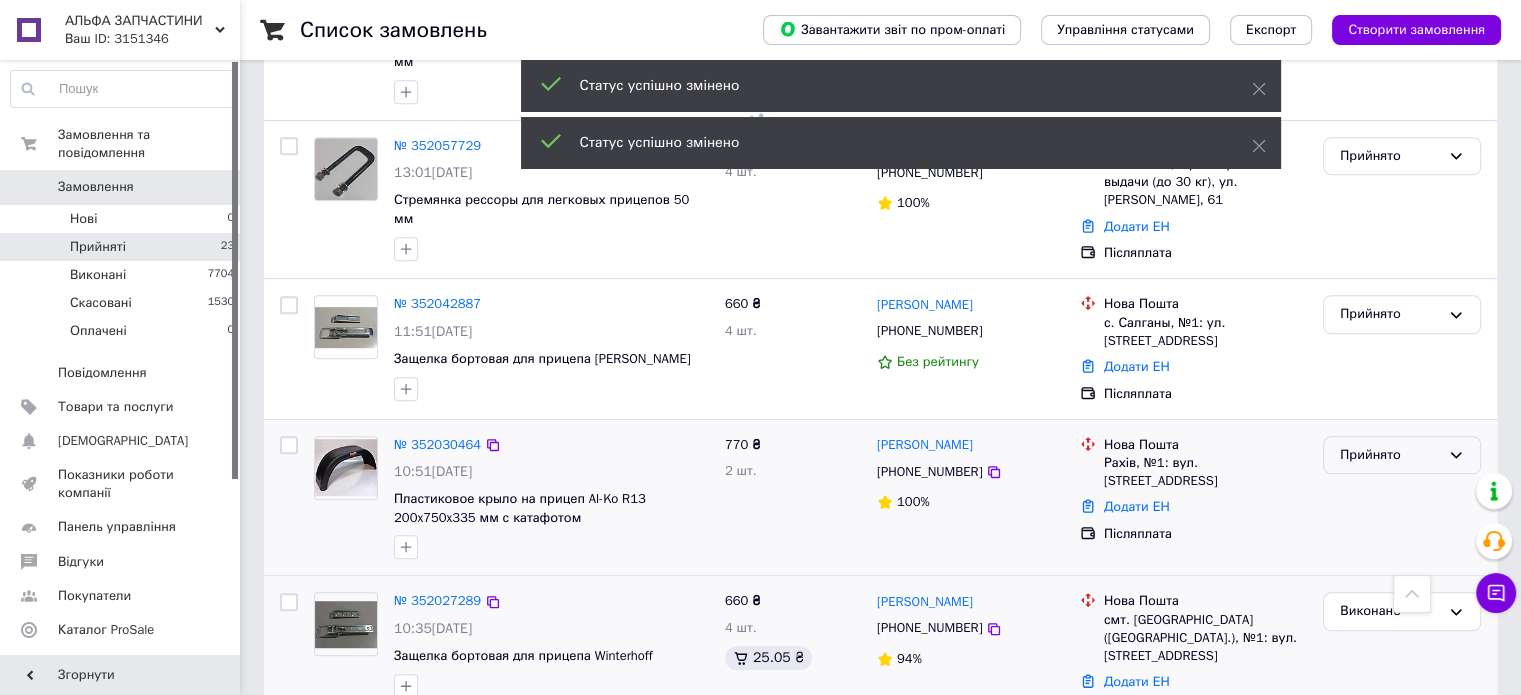 click on "Прийнято" at bounding box center [1390, 455] 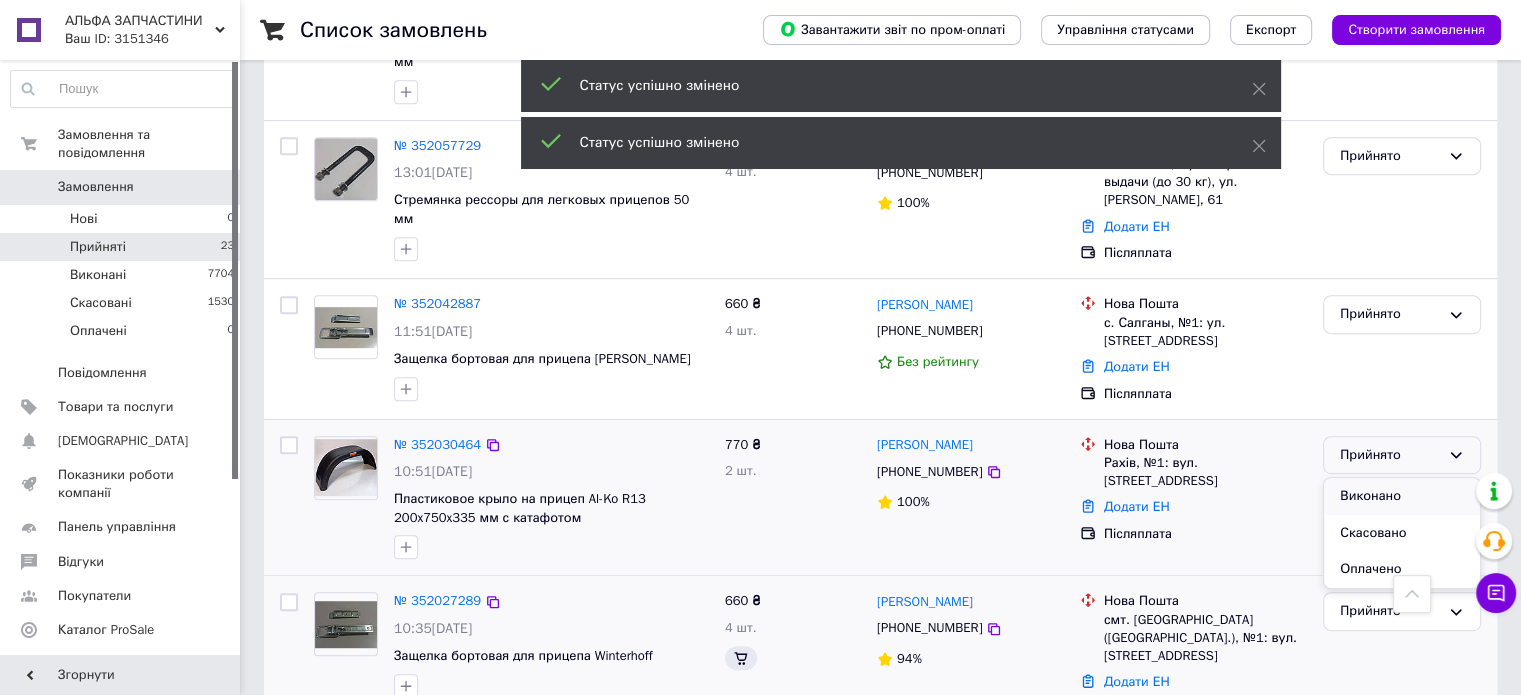 click on "Виконано" at bounding box center [1402, 496] 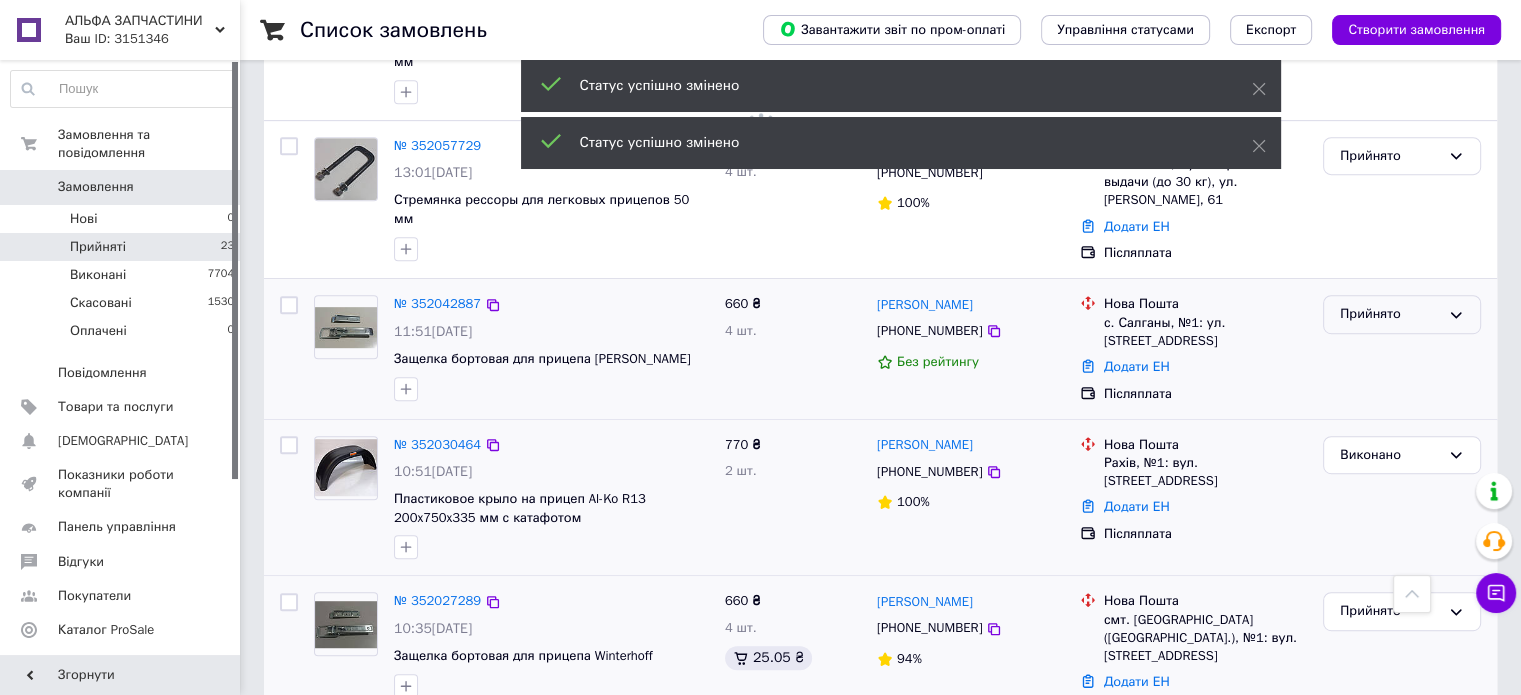 click on "Прийнято" at bounding box center (1390, 314) 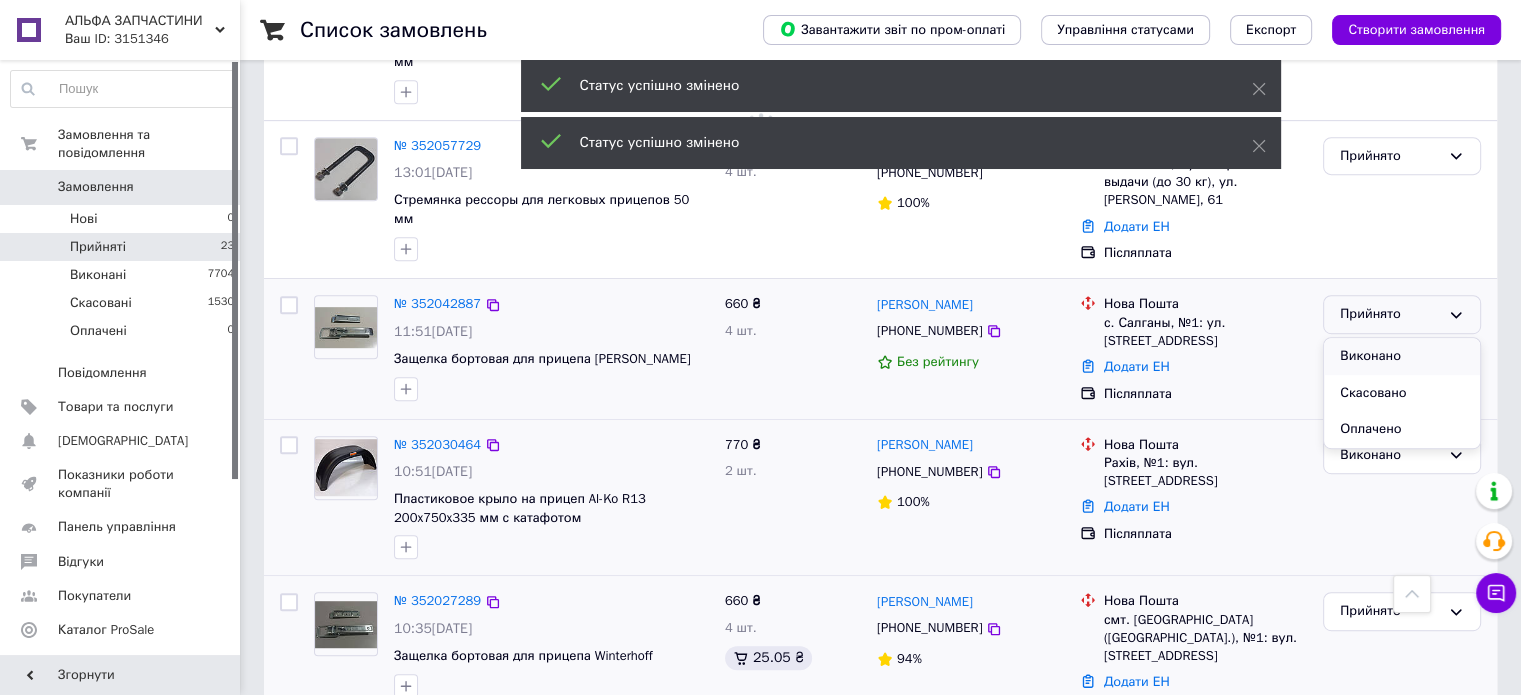 click on "Виконано" at bounding box center [1402, 356] 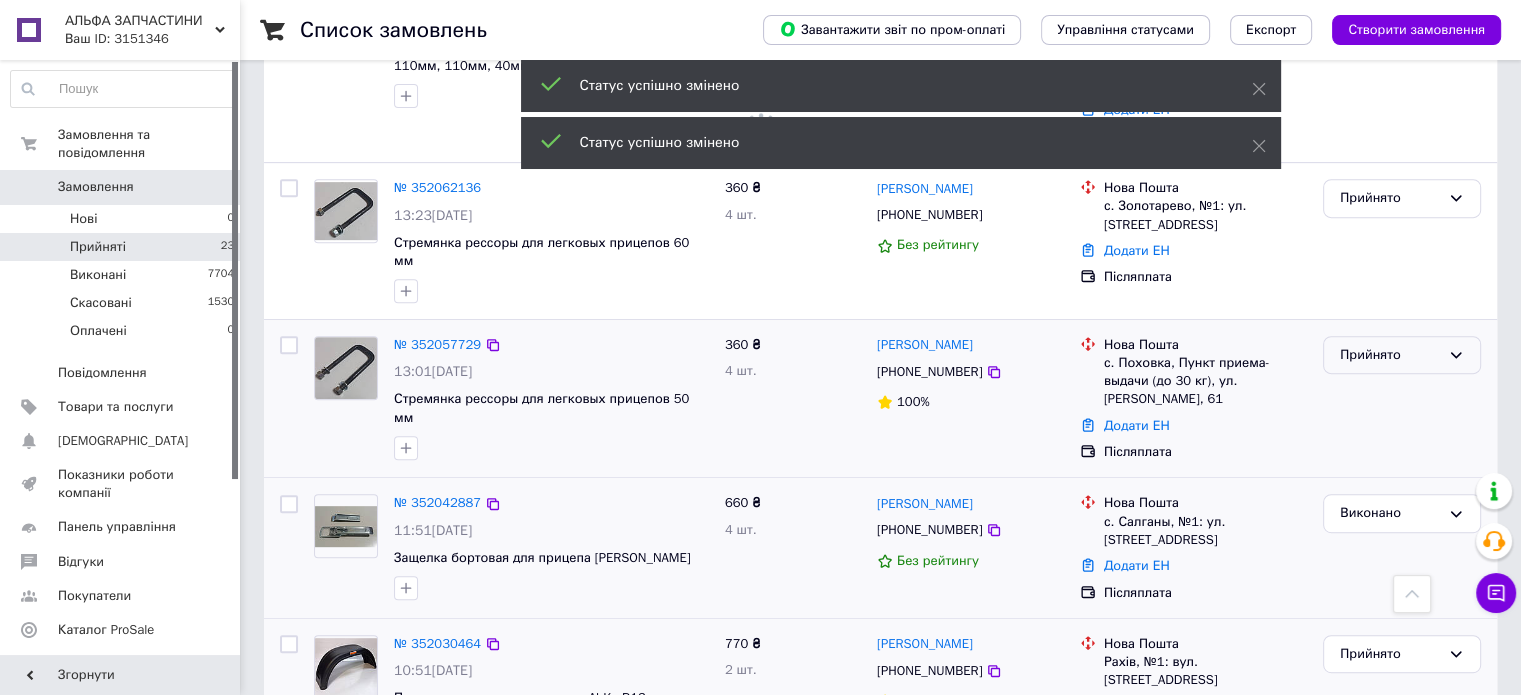 scroll, scrollTop: 808, scrollLeft: 0, axis: vertical 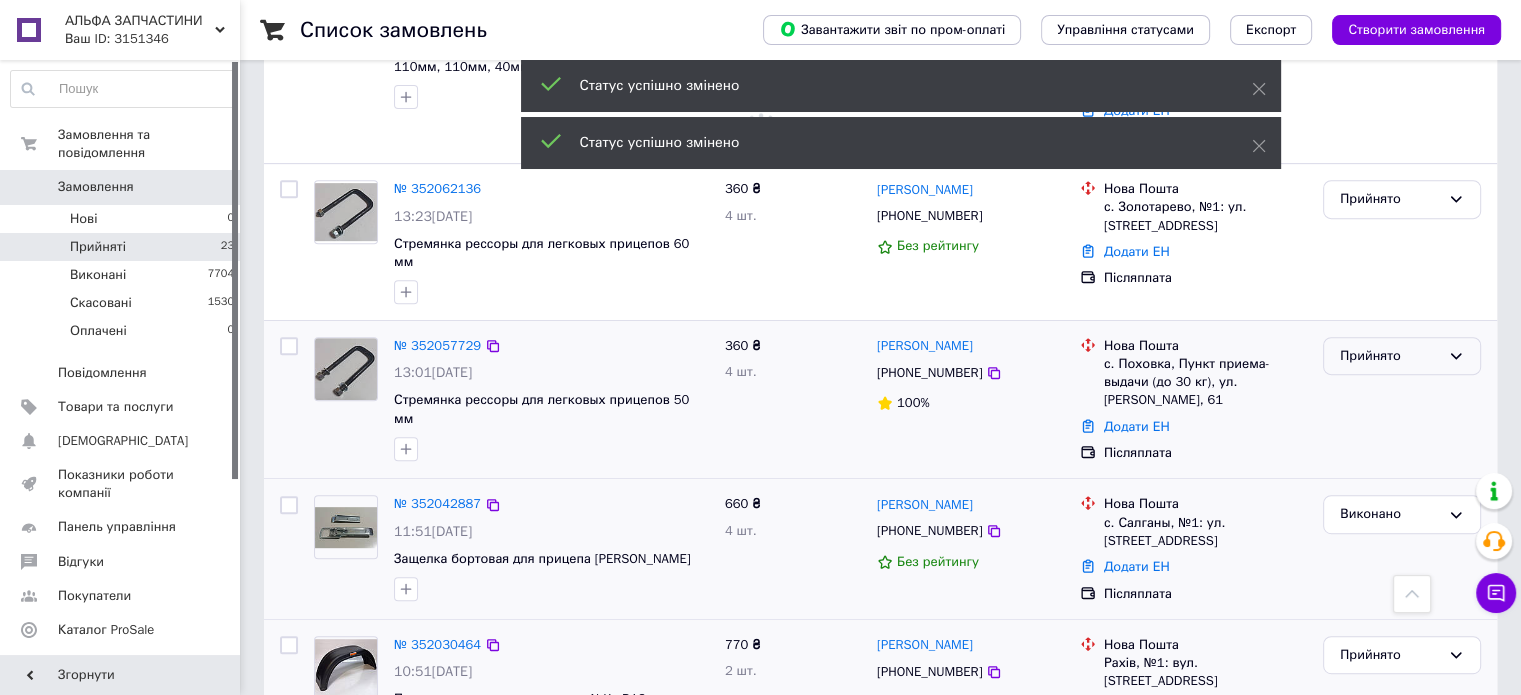 click on "Прийнято" at bounding box center [1390, 356] 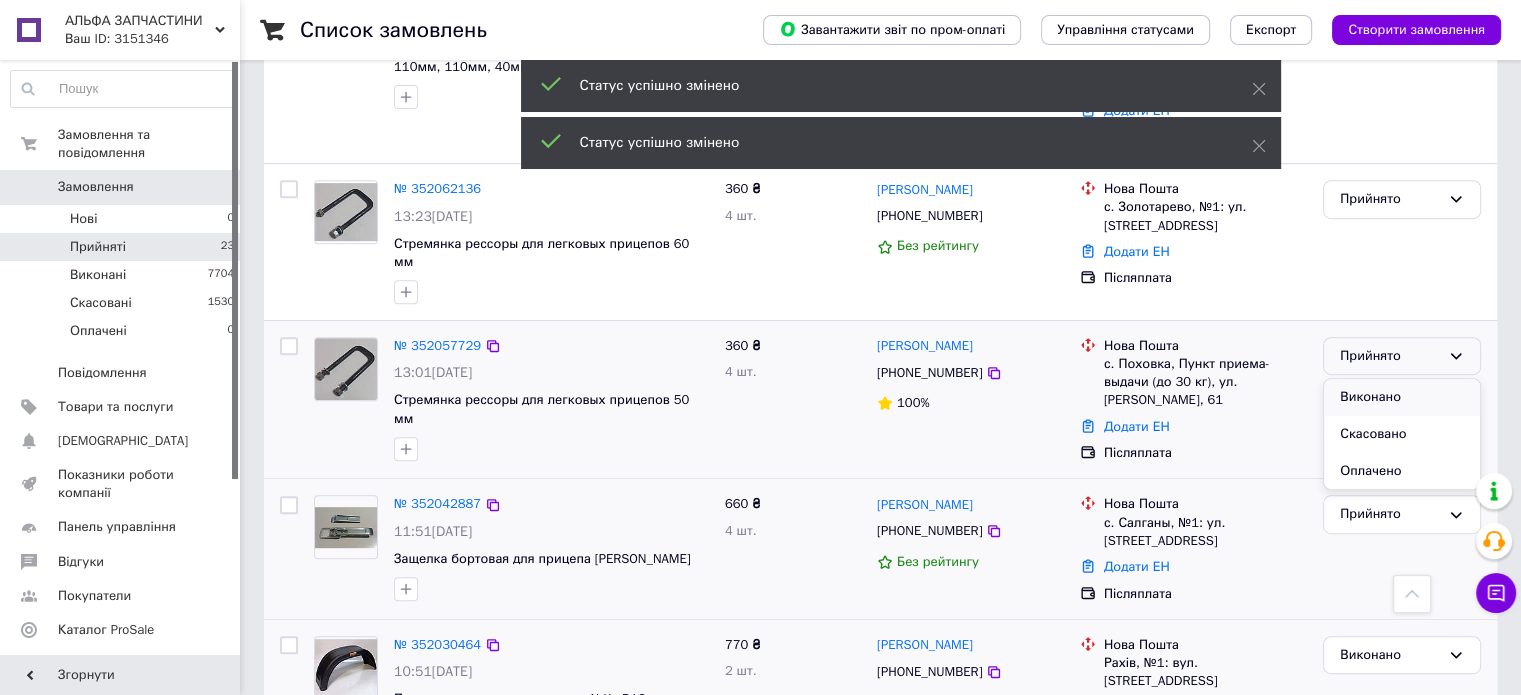 click on "Виконано" at bounding box center (1402, 397) 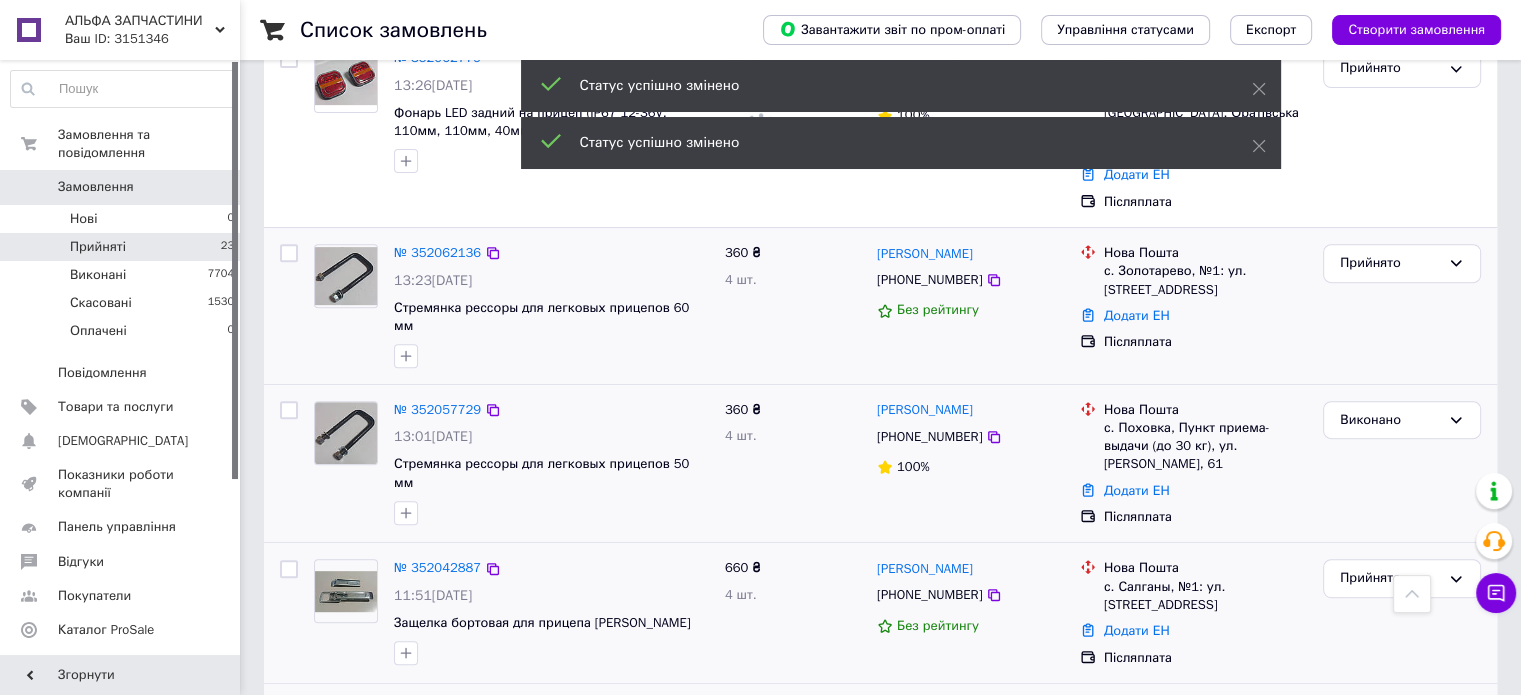scroll, scrollTop: 708, scrollLeft: 0, axis: vertical 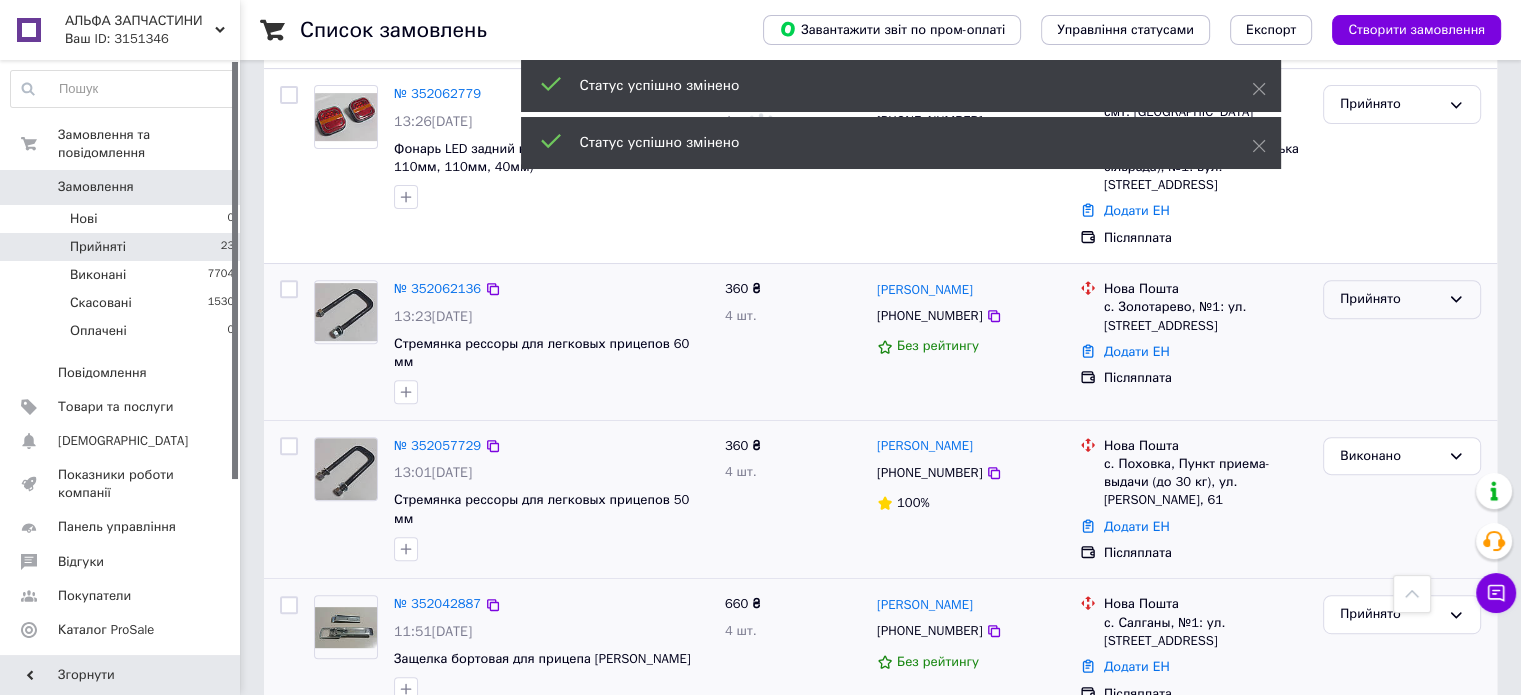click on "Прийнято" at bounding box center [1390, 299] 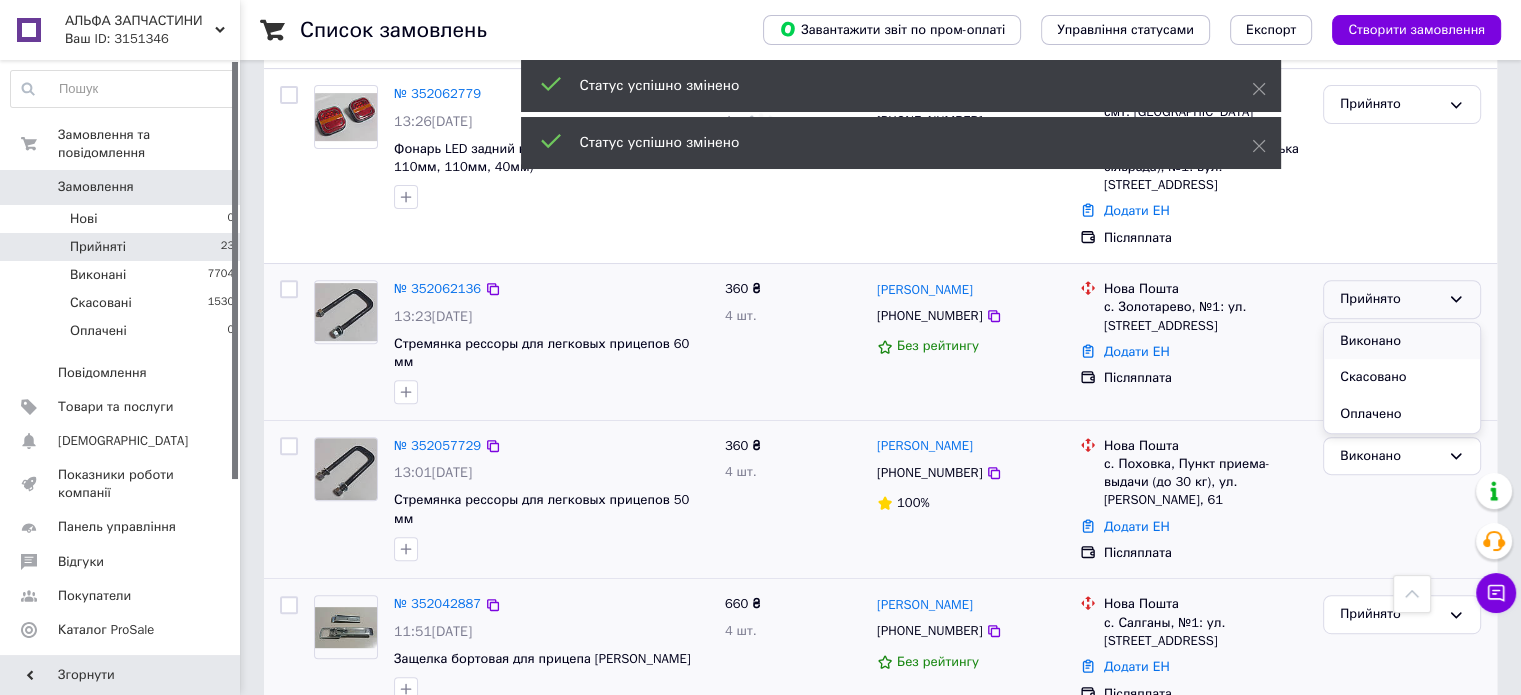 click on "Виконано" at bounding box center [1402, 341] 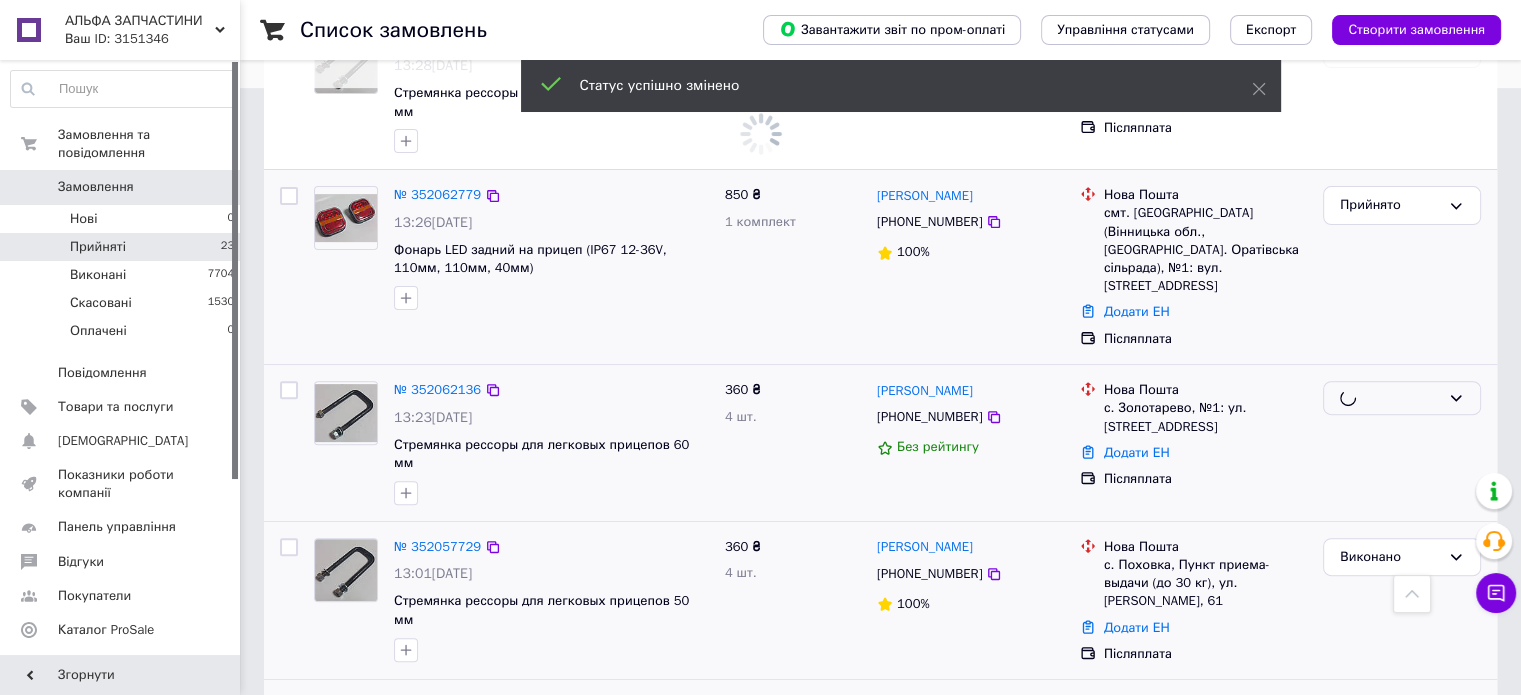 scroll, scrollTop: 508, scrollLeft: 0, axis: vertical 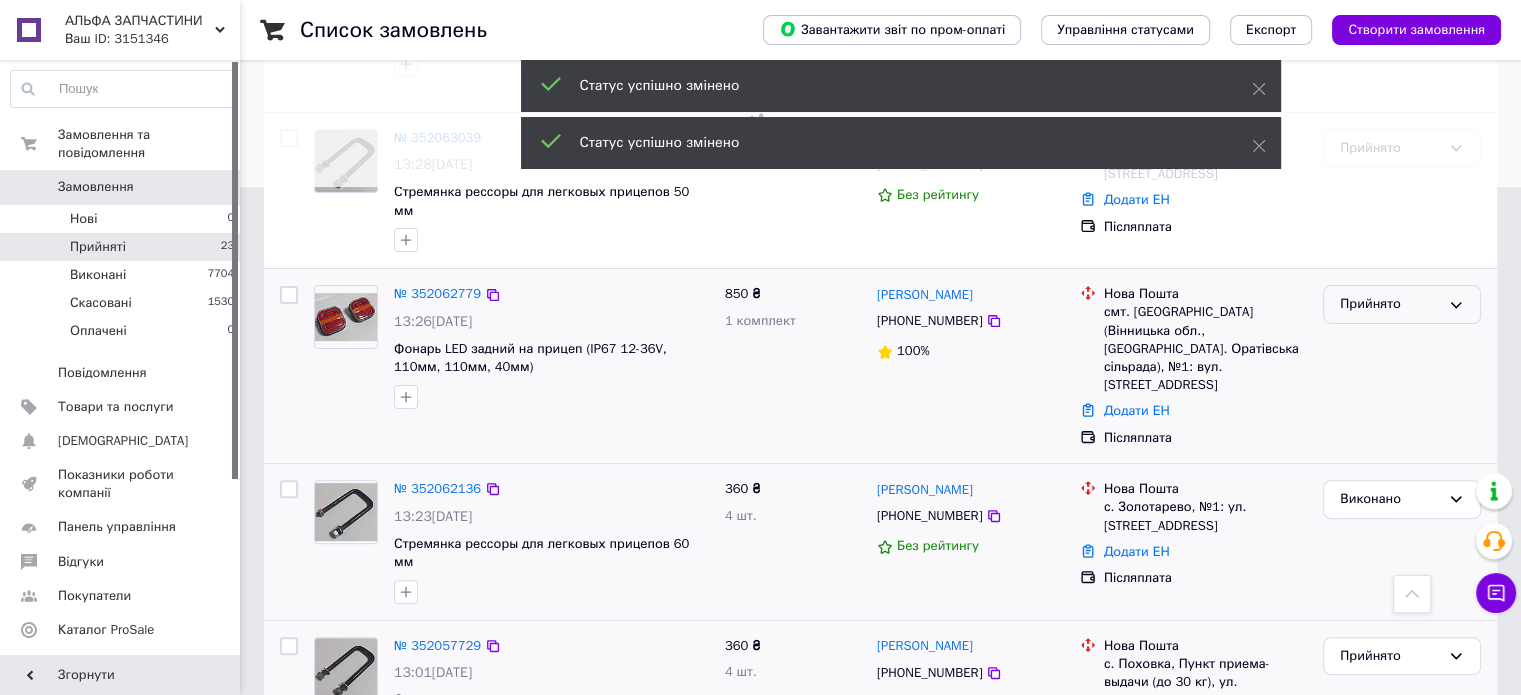 click on "Прийнято" at bounding box center (1390, 304) 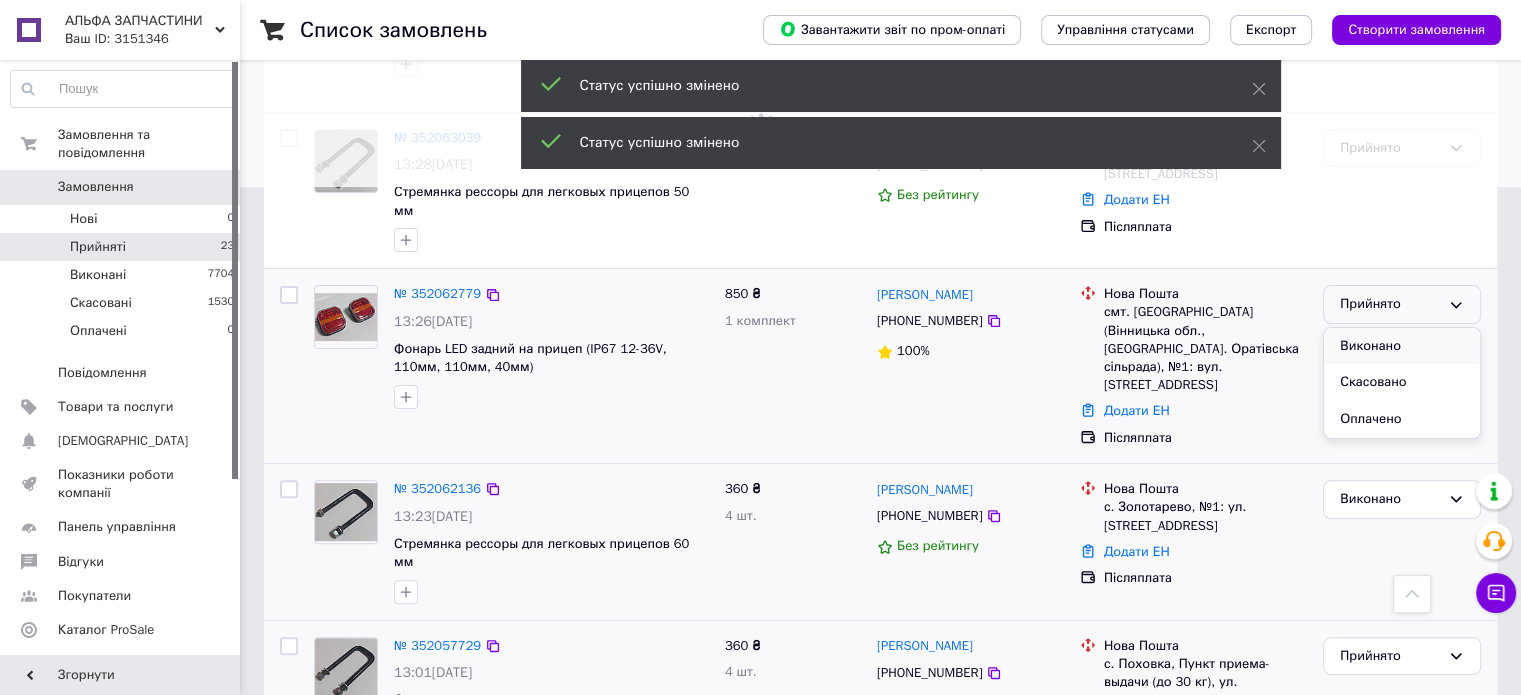 click on "Виконано" at bounding box center [1402, 346] 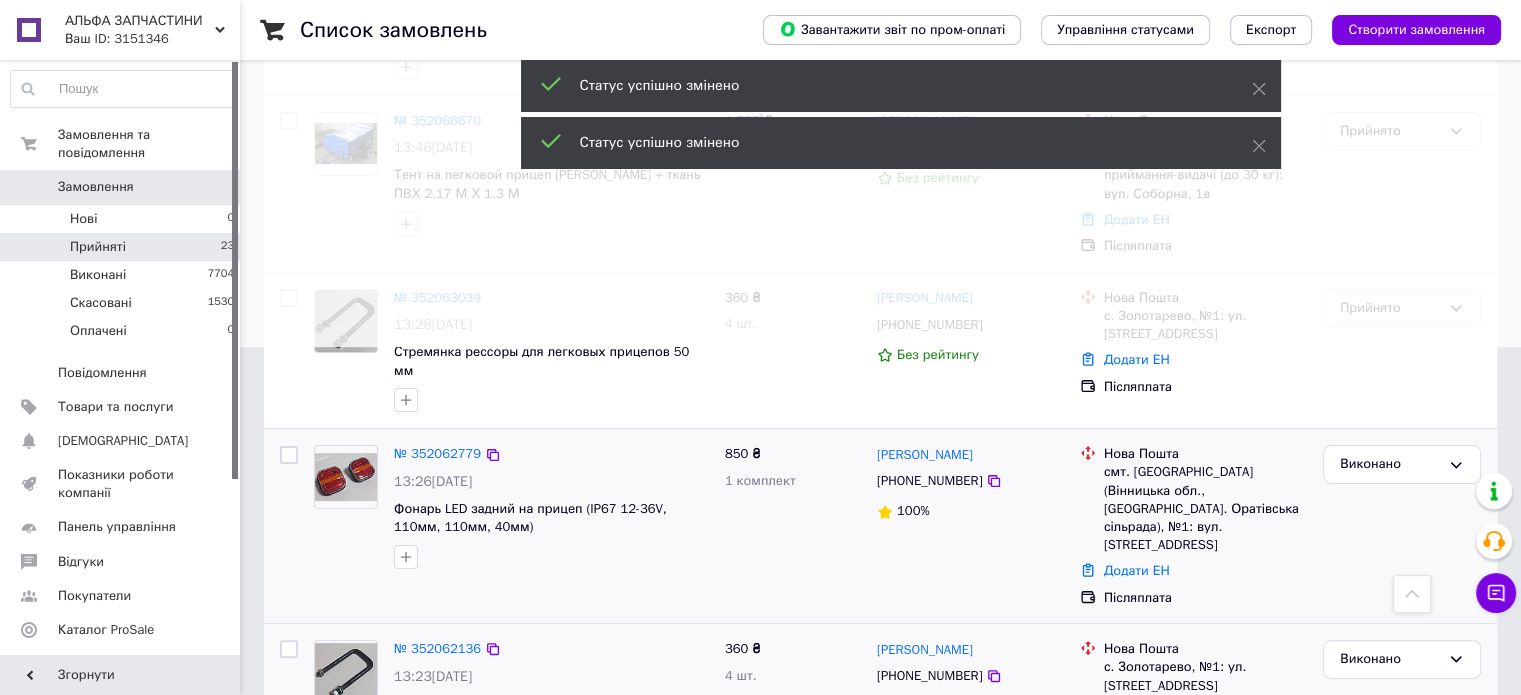 scroll, scrollTop: 308, scrollLeft: 0, axis: vertical 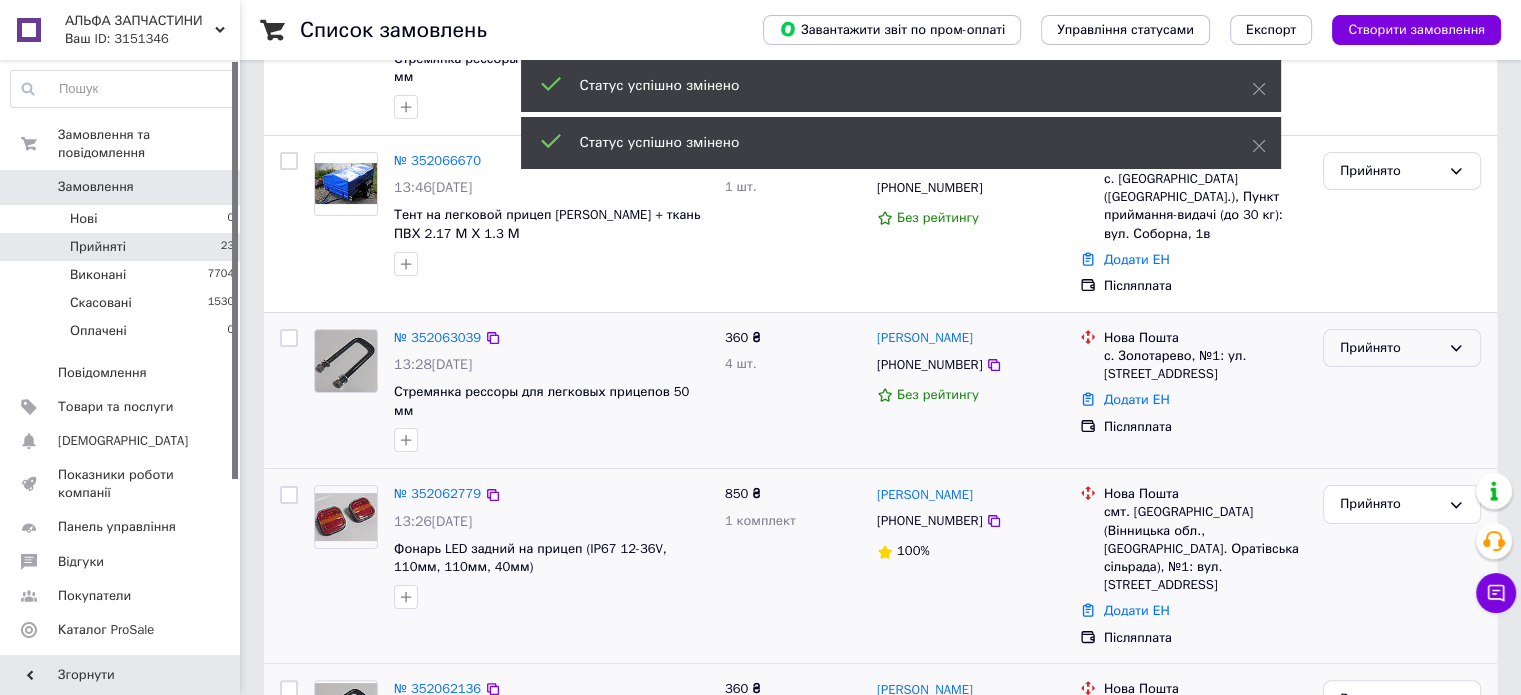 click on "Прийнято" at bounding box center [1390, 348] 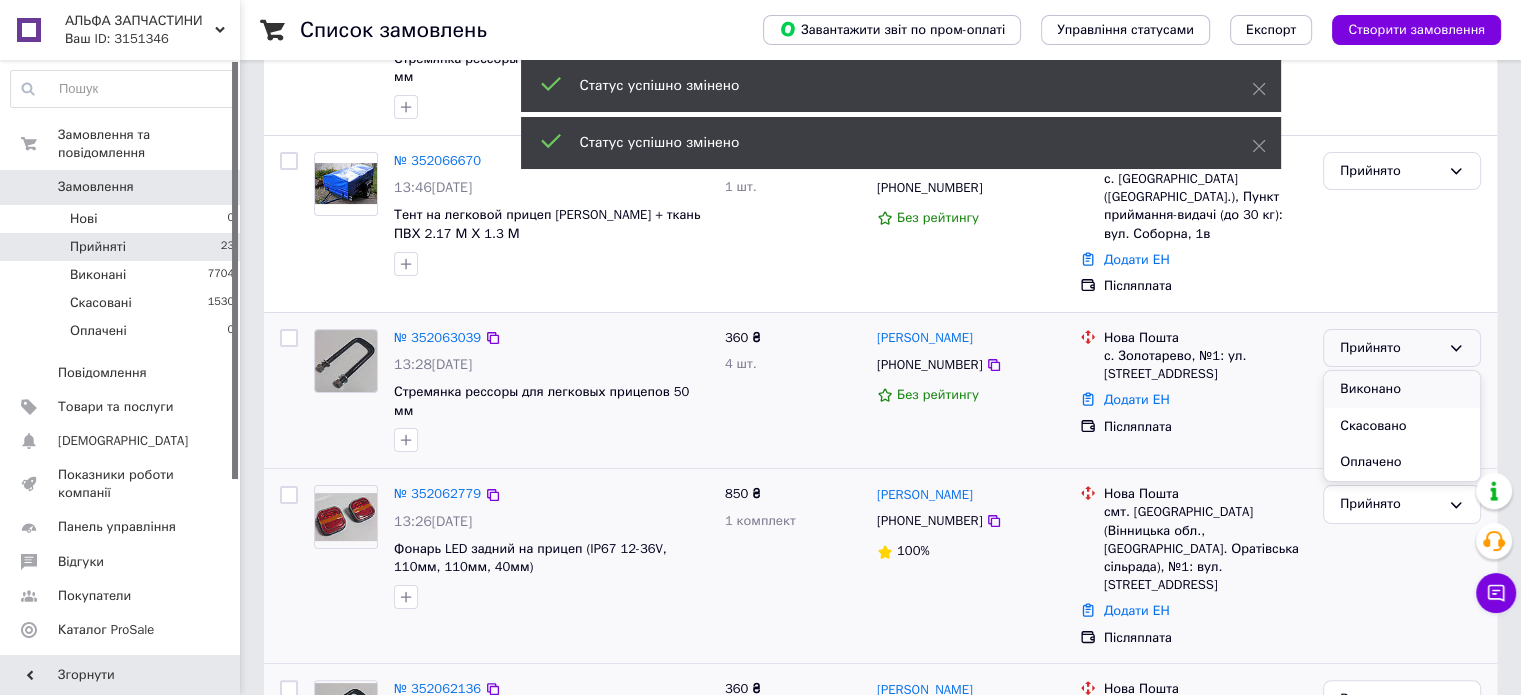 click on "Виконано" at bounding box center [1402, 389] 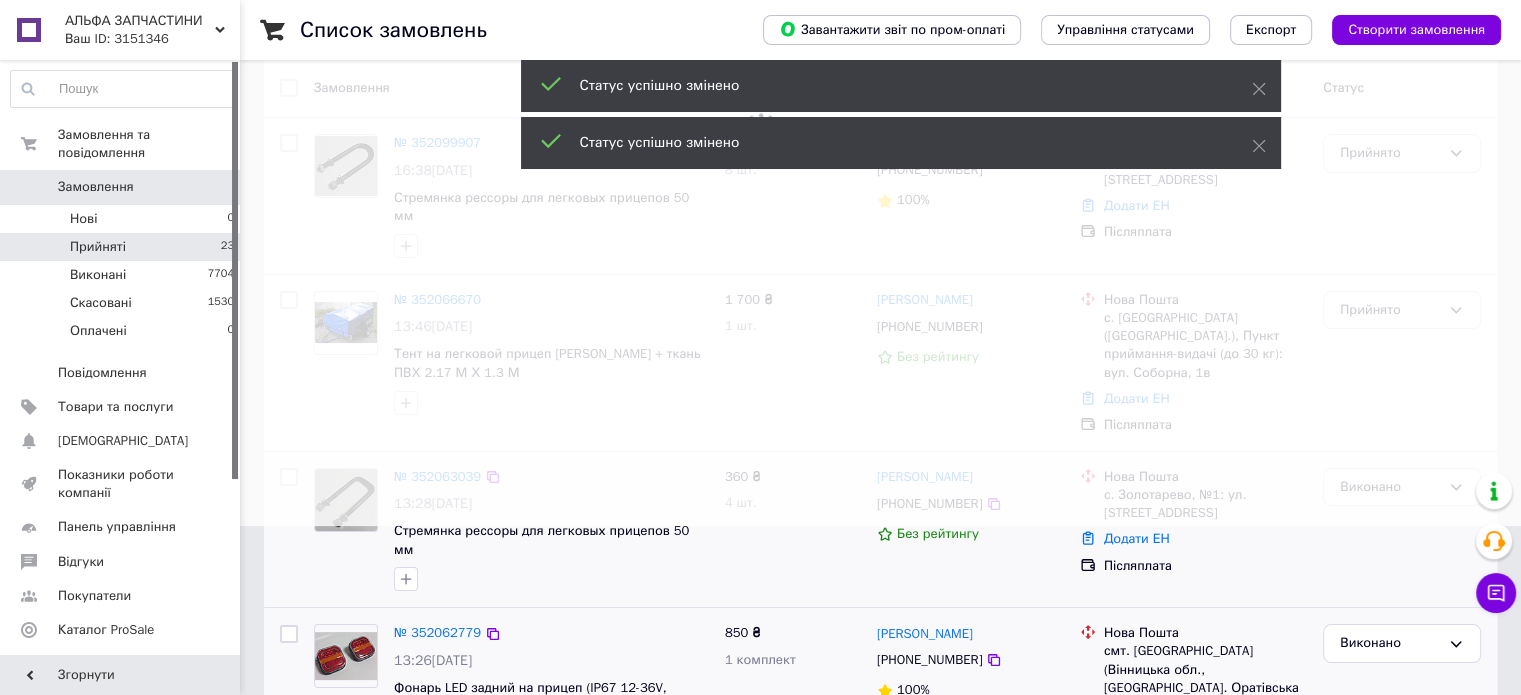 scroll, scrollTop: 108, scrollLeft: 0, axis: vertical 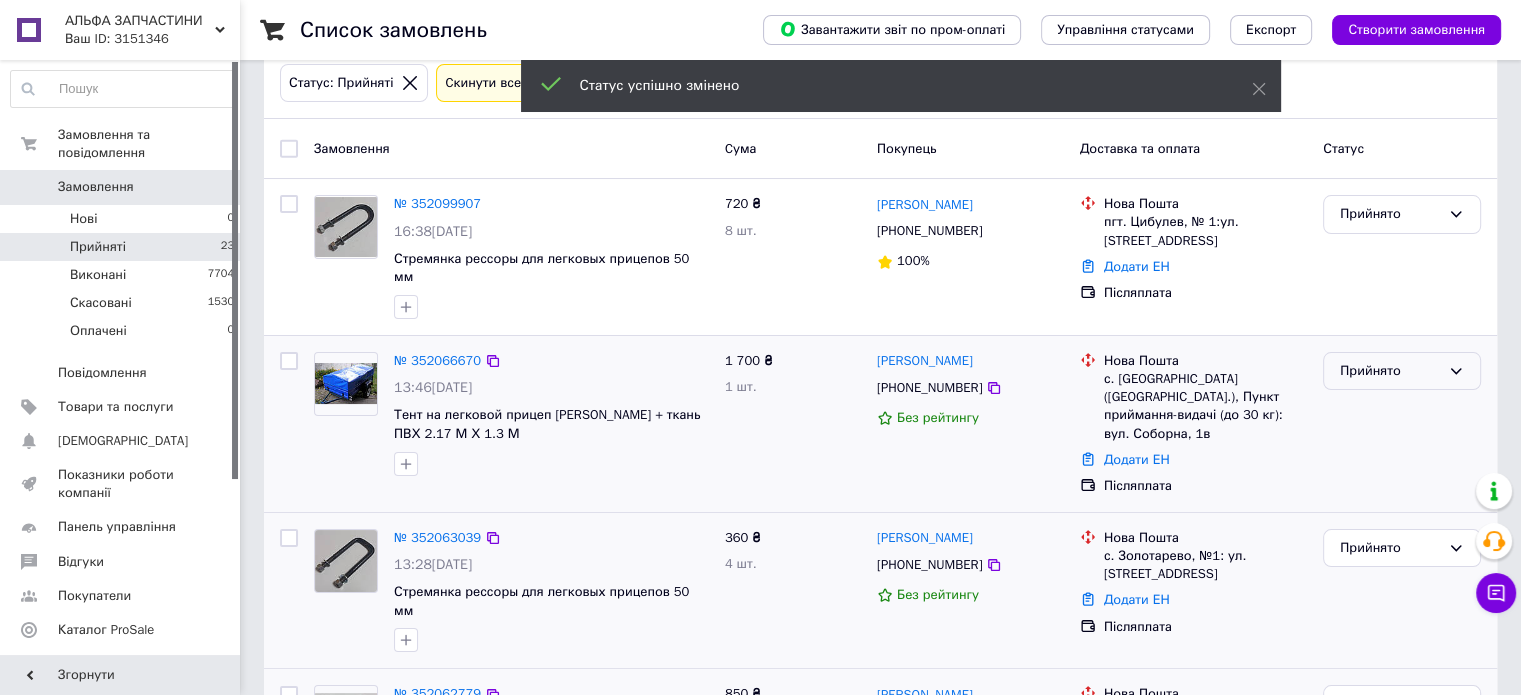click on "Прийнято" at bounding box center (1390, 371) 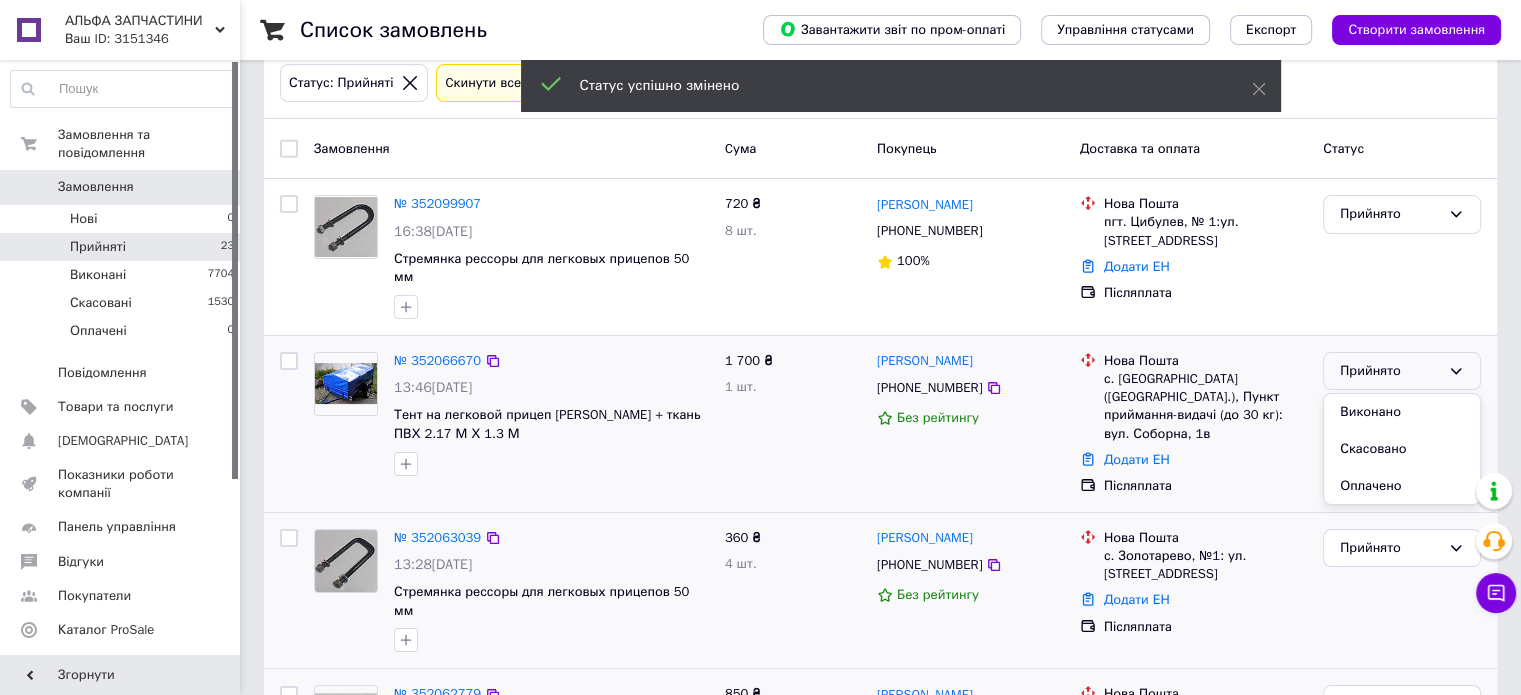 click on "Виконано" at bounding box center (1402, 412) 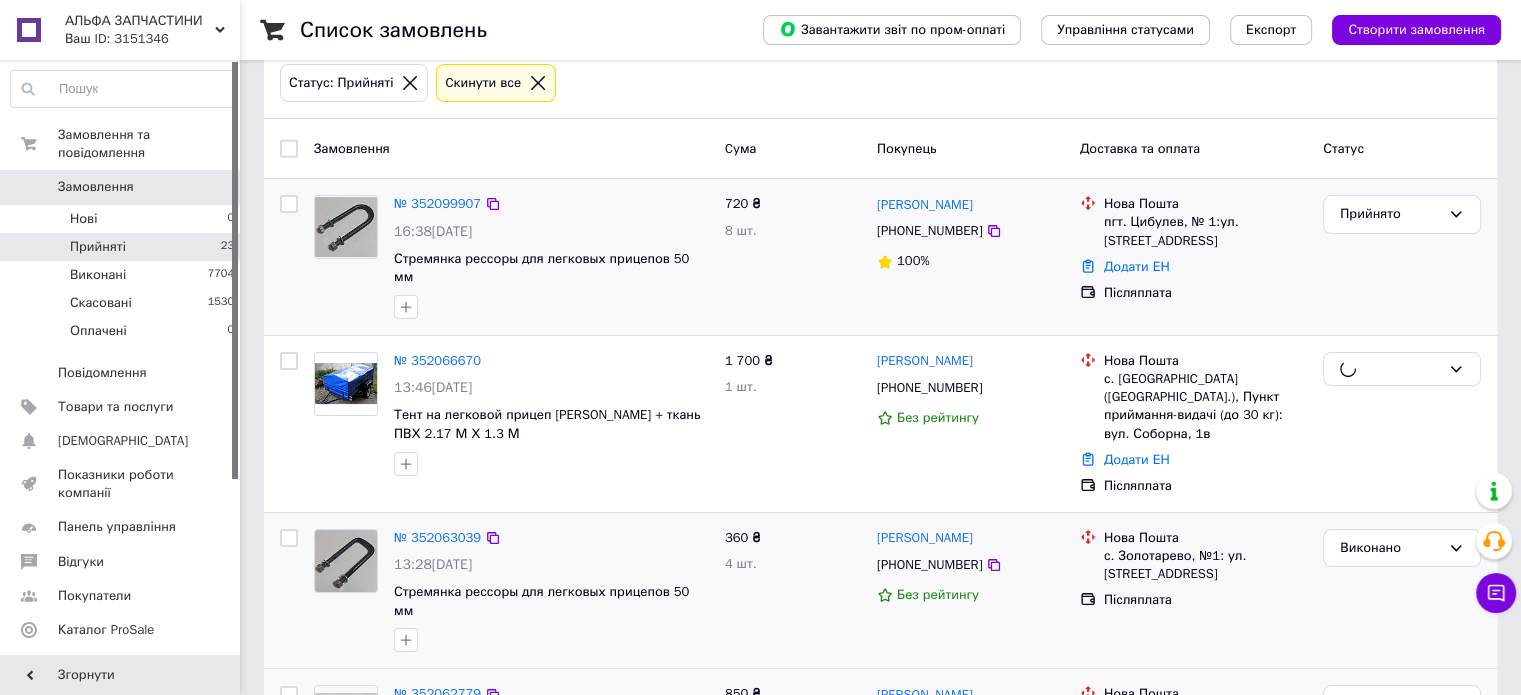 scroll, scrollTop: 0, scrollLeft: 0, axis: both 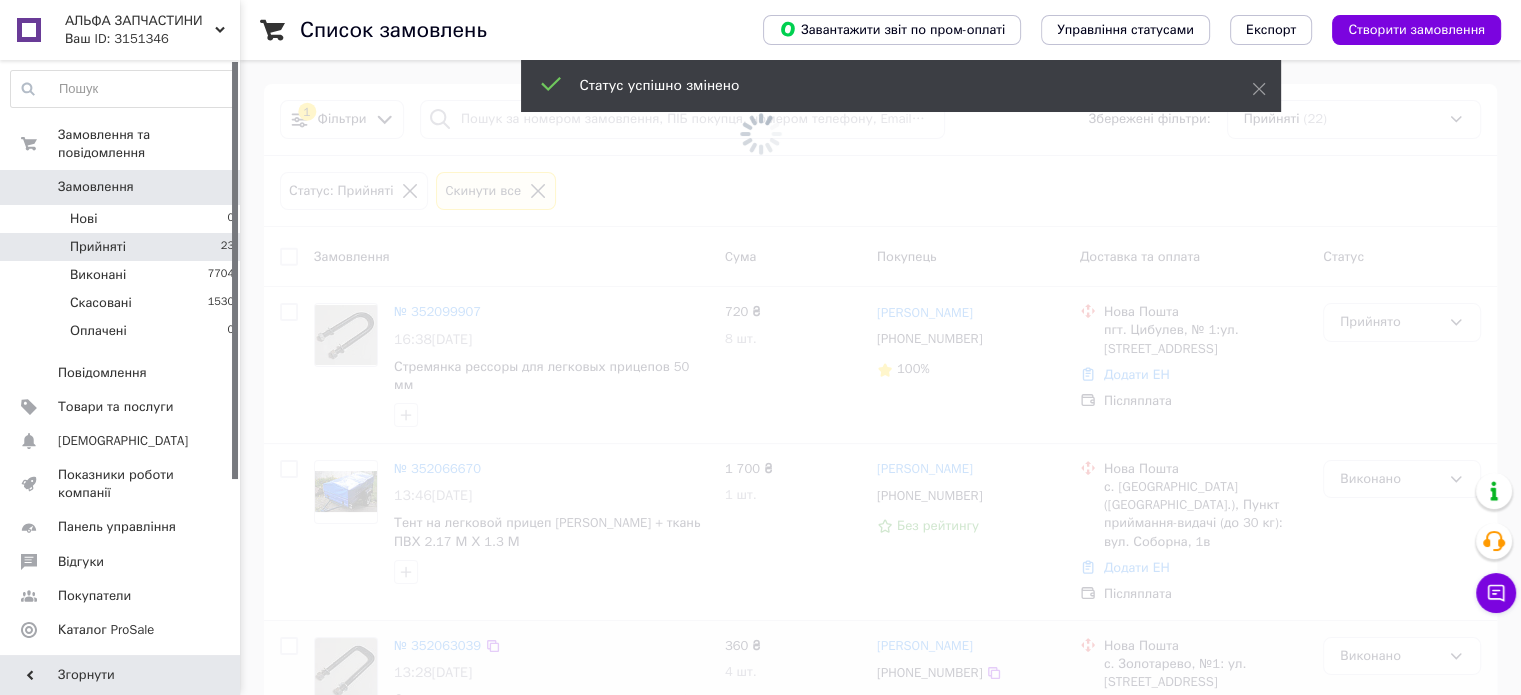 click at bounding box center (760, 347) 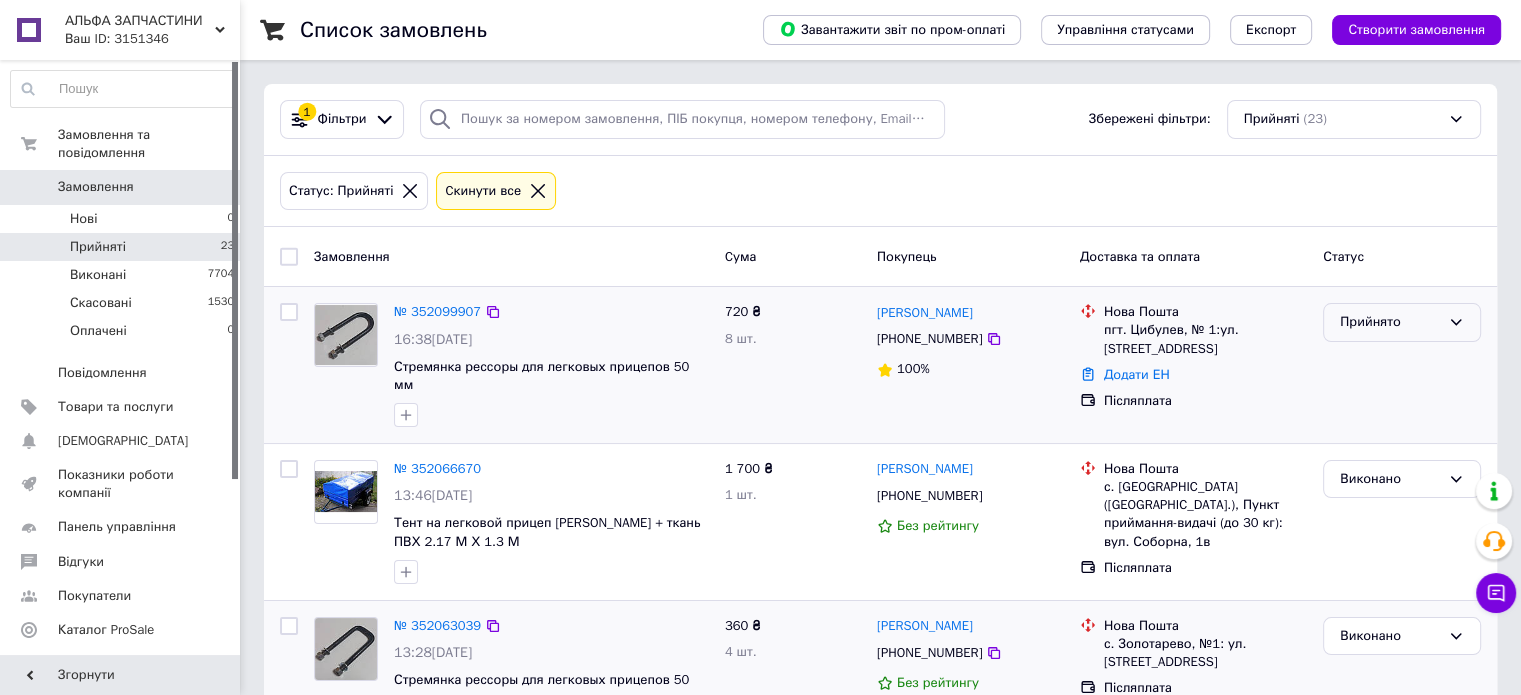 click on "Прийнято" at bounding box center (1390, 322) 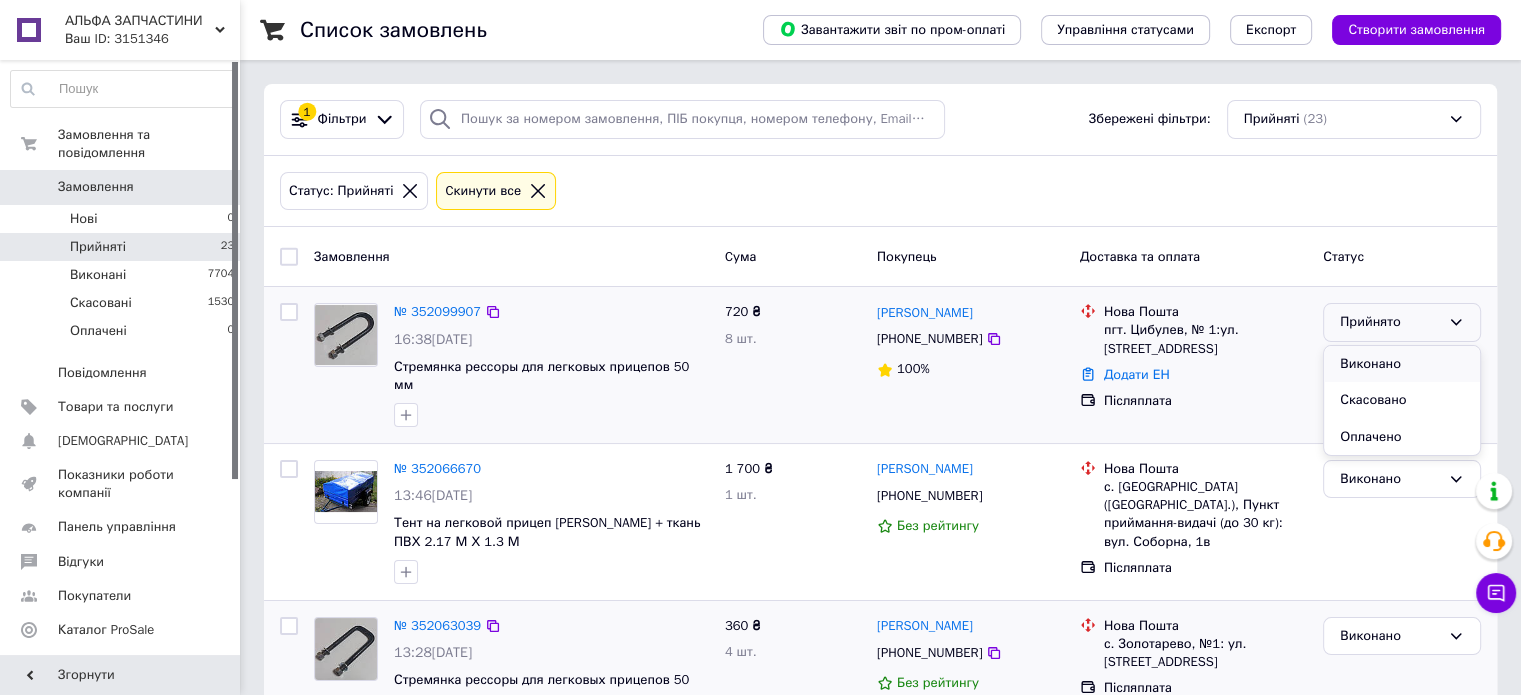 click on "Виконано" at bounding box center [1402, 364] 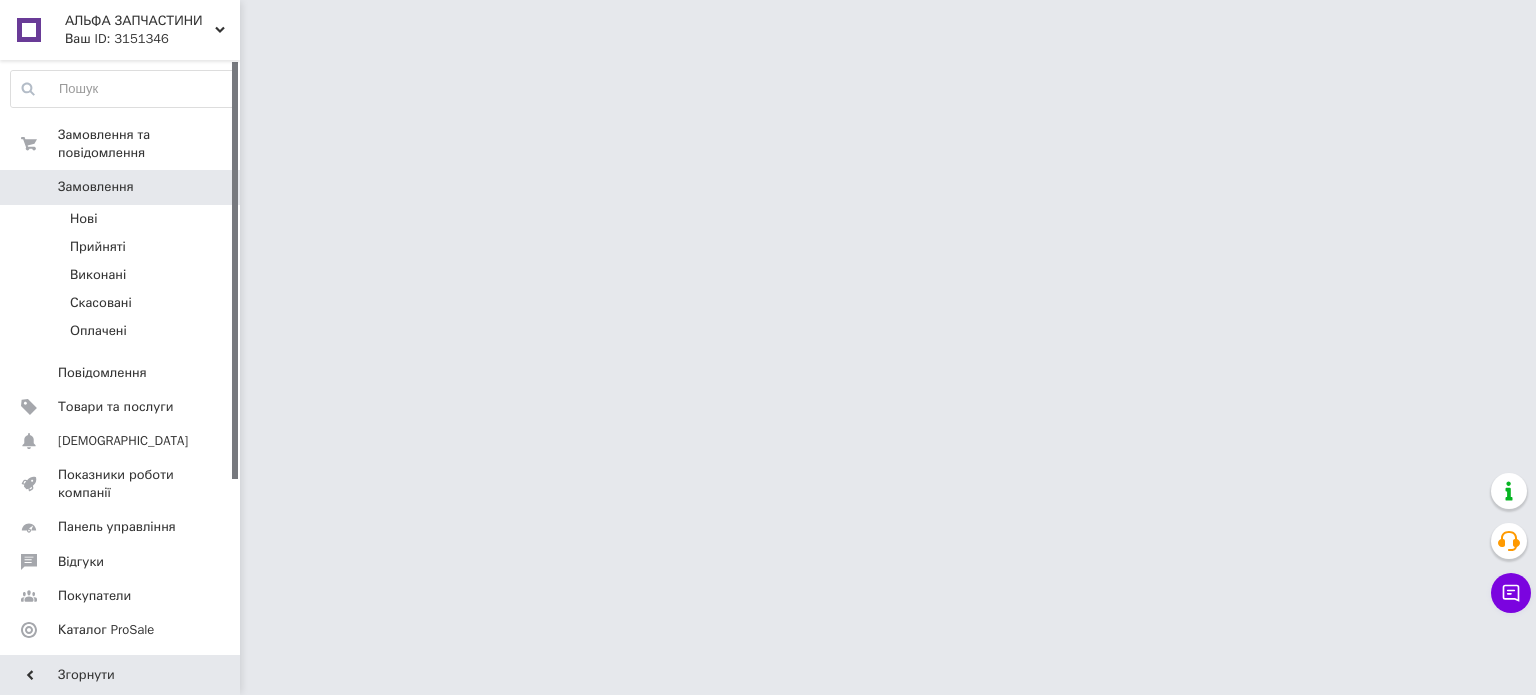 scroll, scrollTop: 0, scrollLeft: 0, axis: both 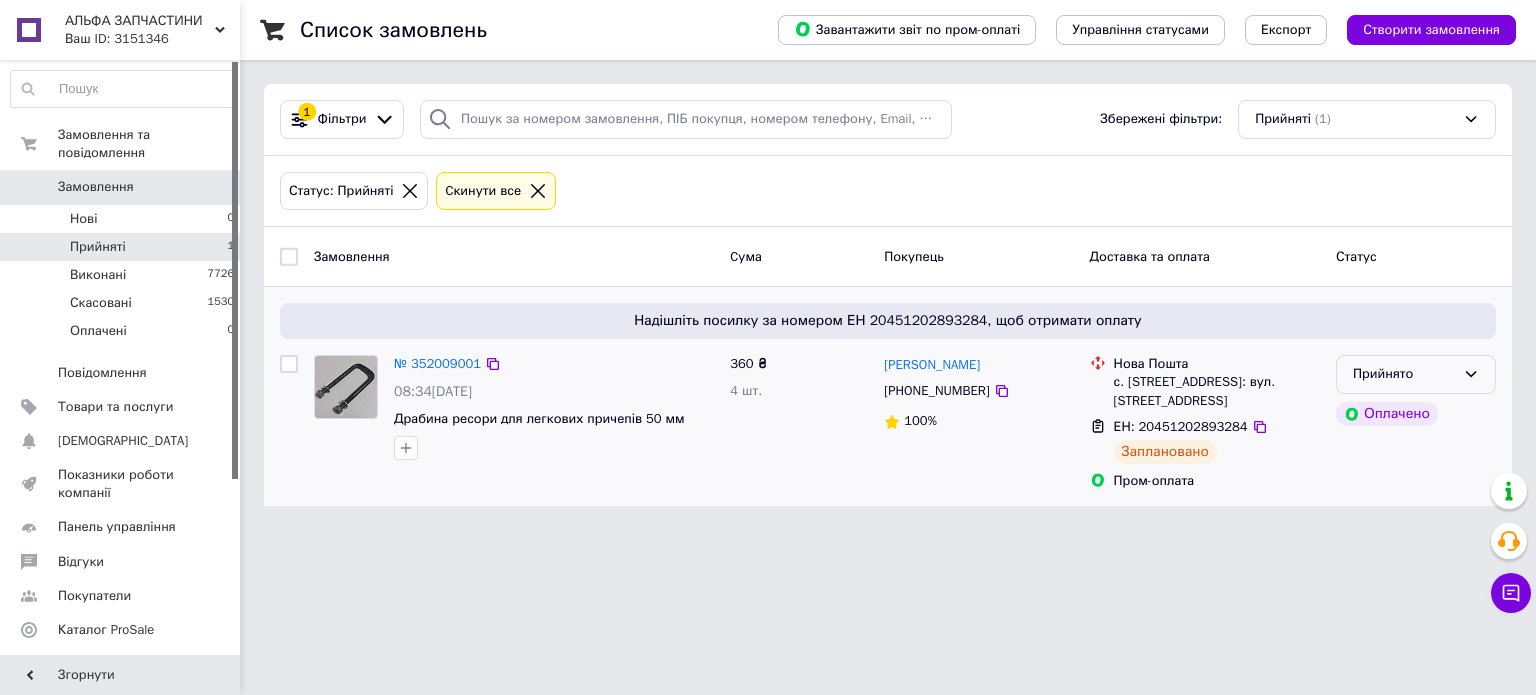 click on "Прийнято" at bounding box center (1404, 374) 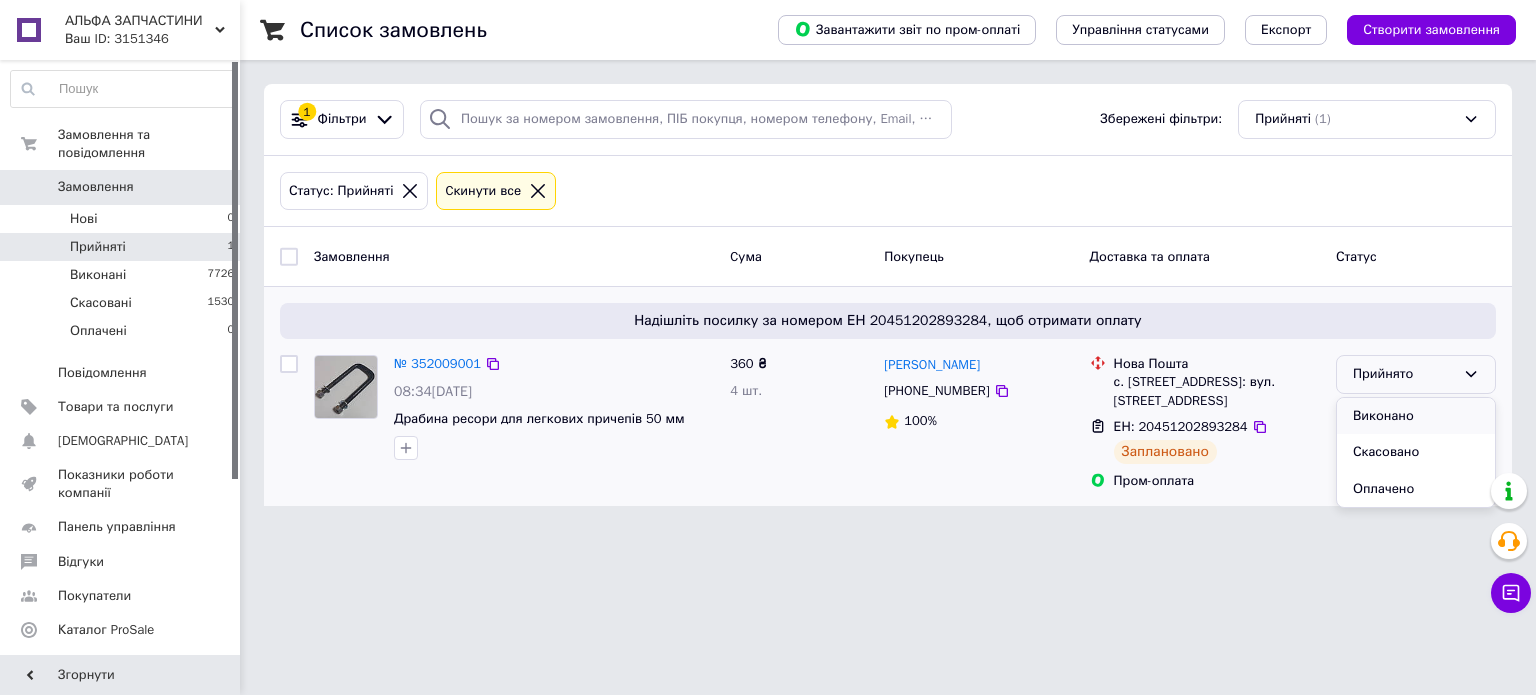 click on "Виконано" at bounding box center [1416, 416] 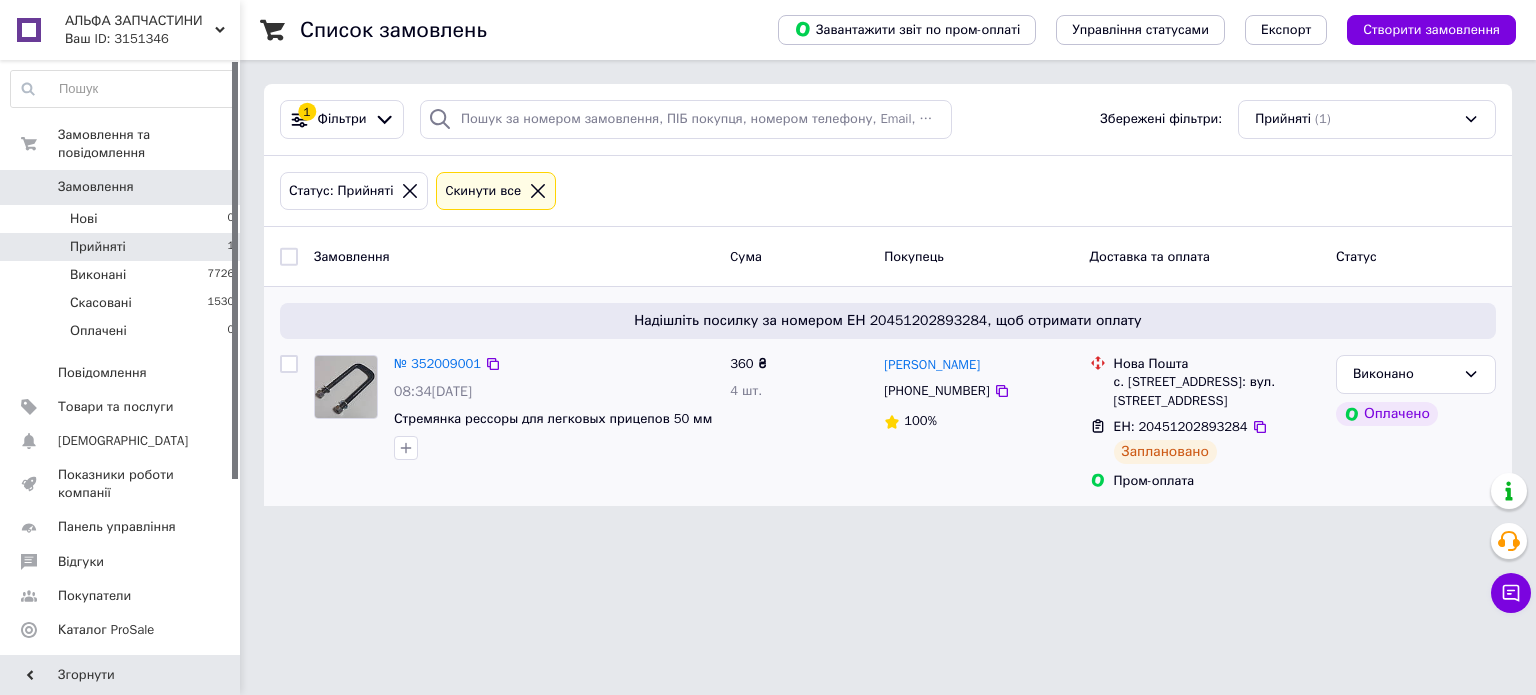 click on "АЛЬФА ЗАПЧАСТИНИ" at bounding box center [140, 21] 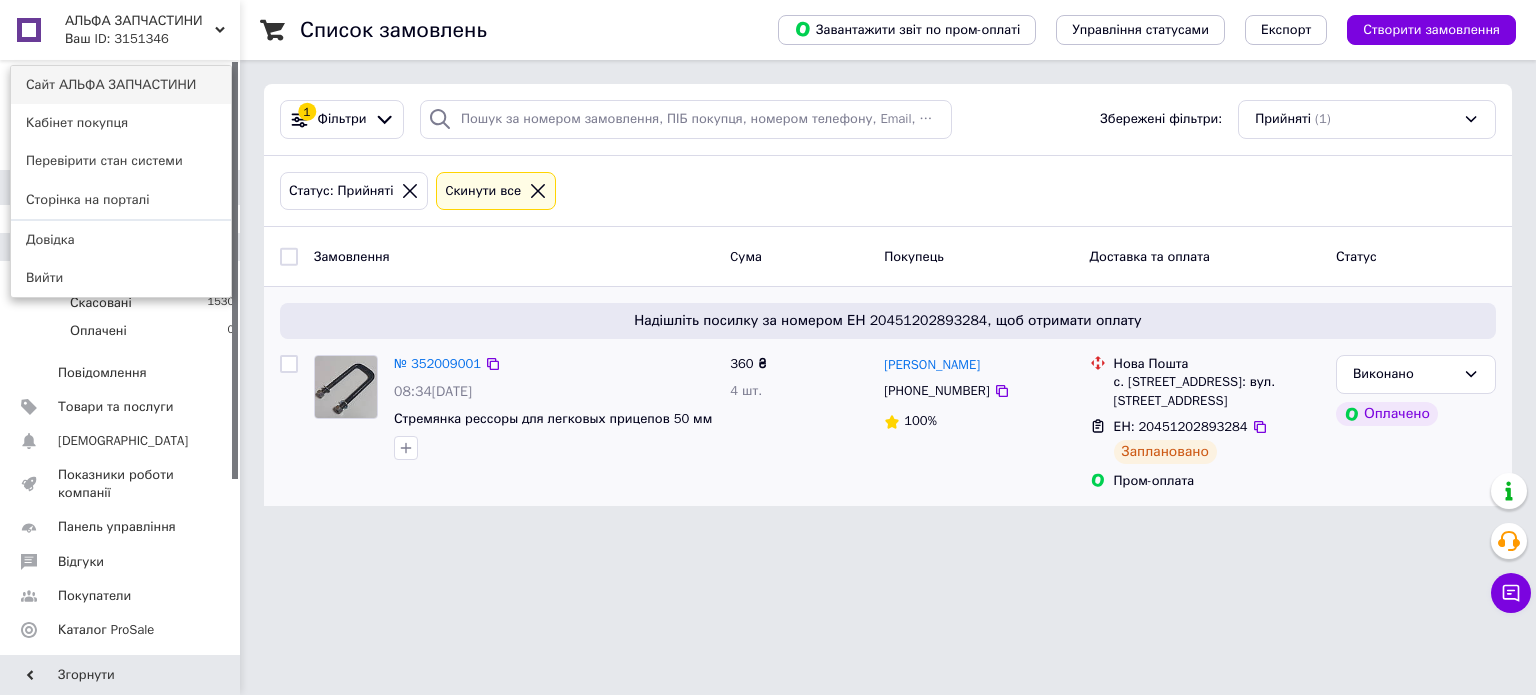 click on "Сайт АЛЬФА ЗАПЧАСТИНИ" at bounding box center [121, 85] 